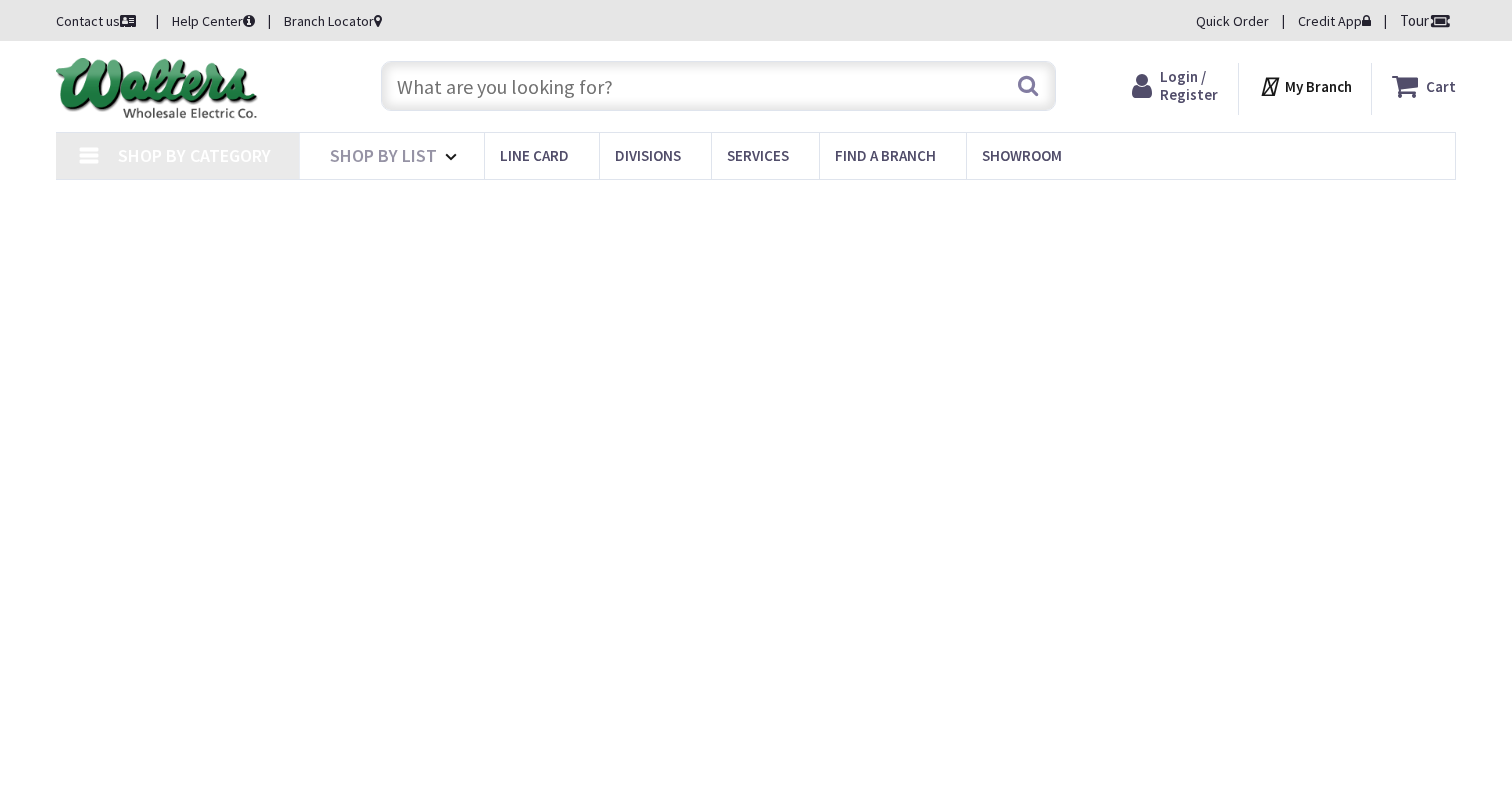 type on "[STREET_ADDRESS]" 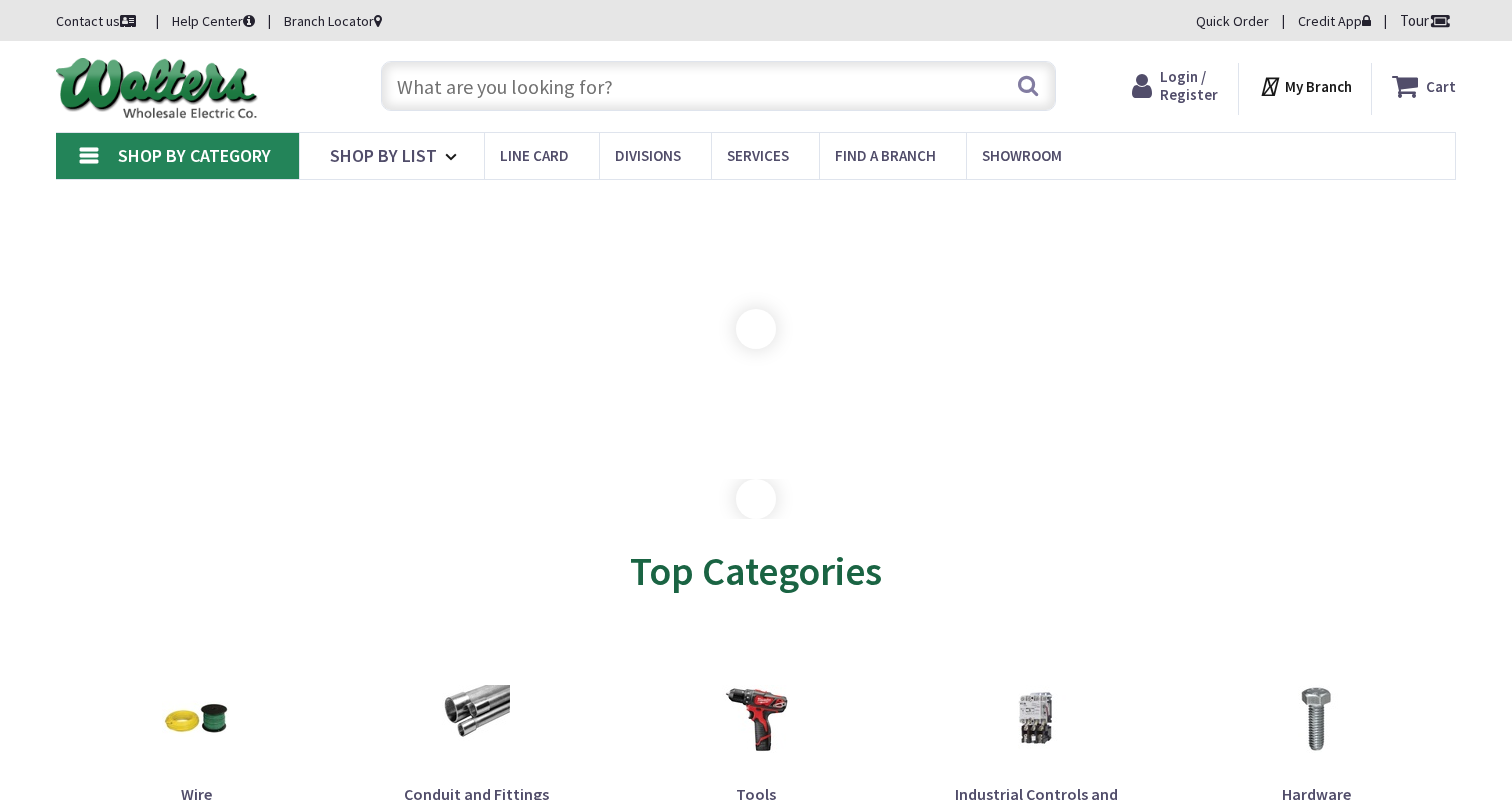 scroll, scrollTop: 0, scrollLeft: 0, axis: both 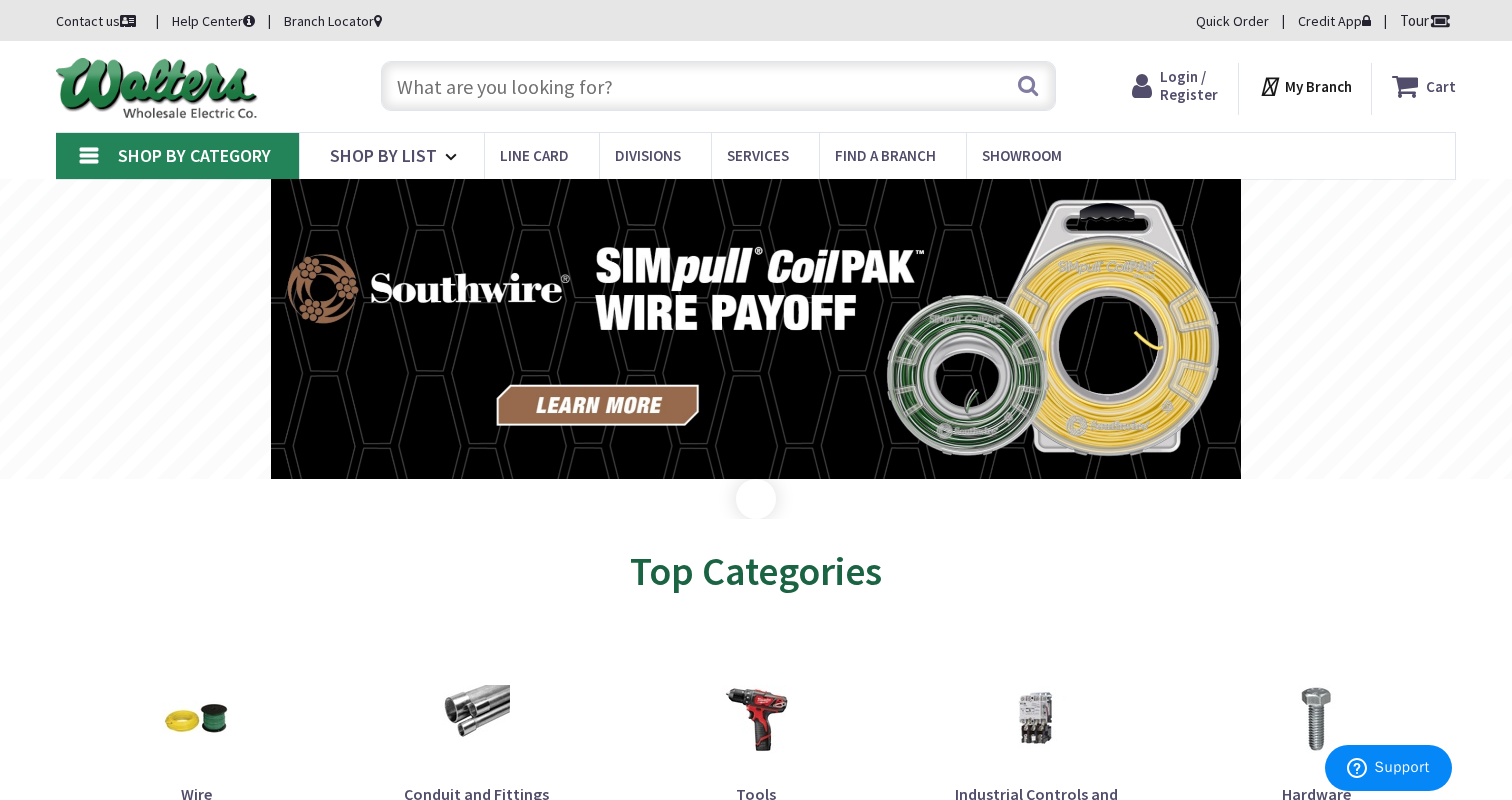 click at bounding box center (718, 86) 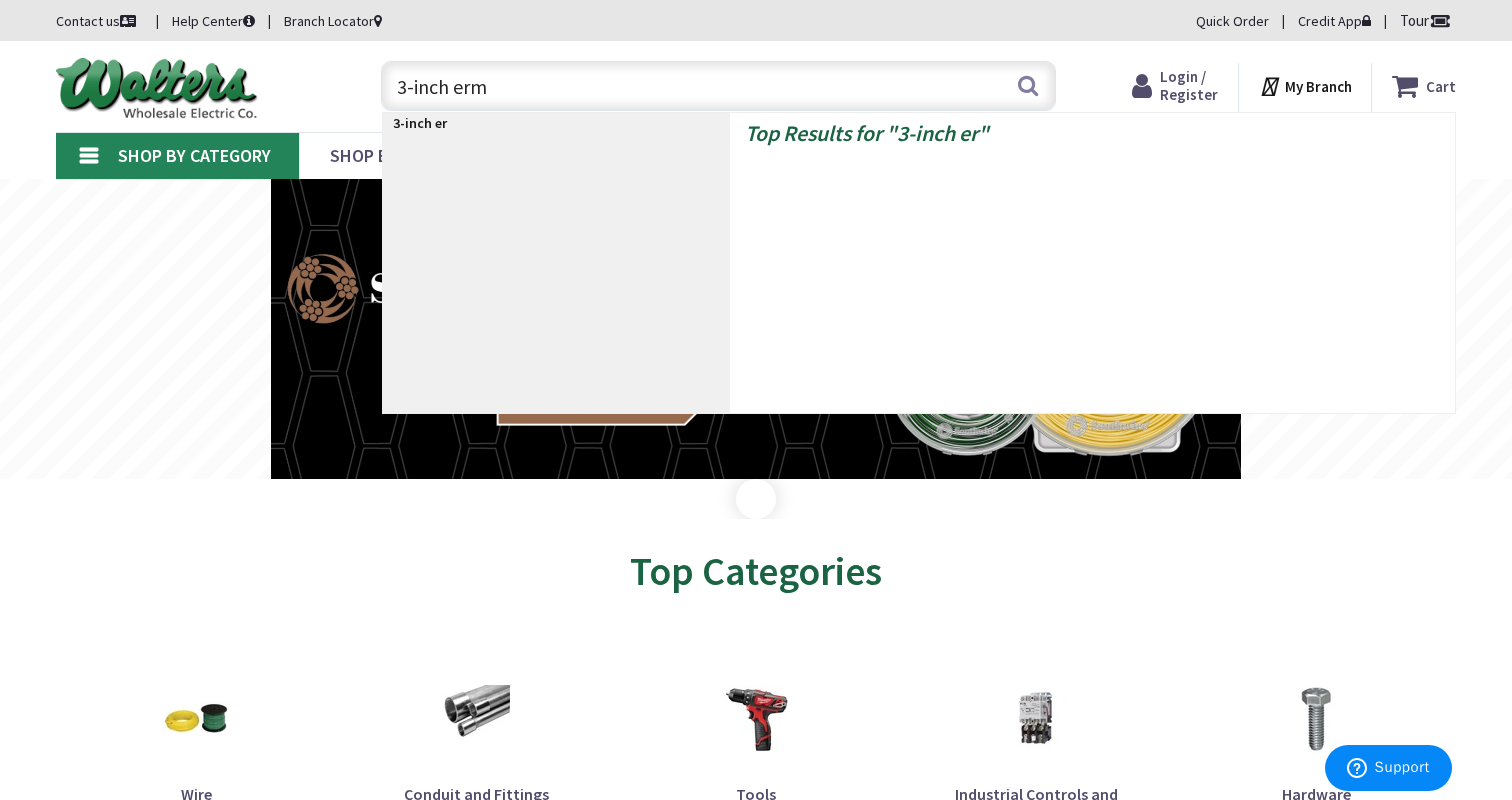 type on "3-inch ermt" 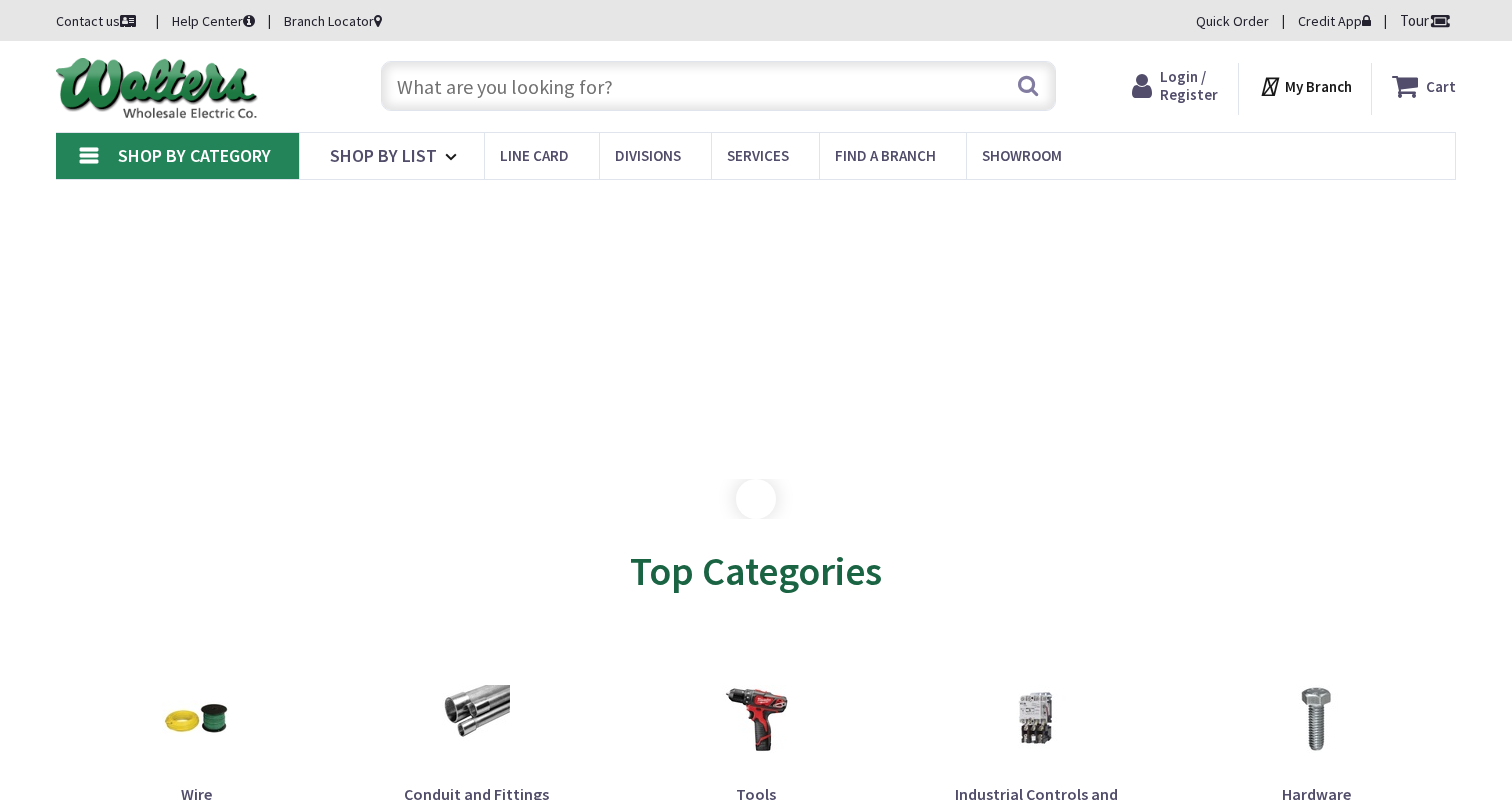 scroll, scrollTop: 0, scrollLeft: 0, axis: both 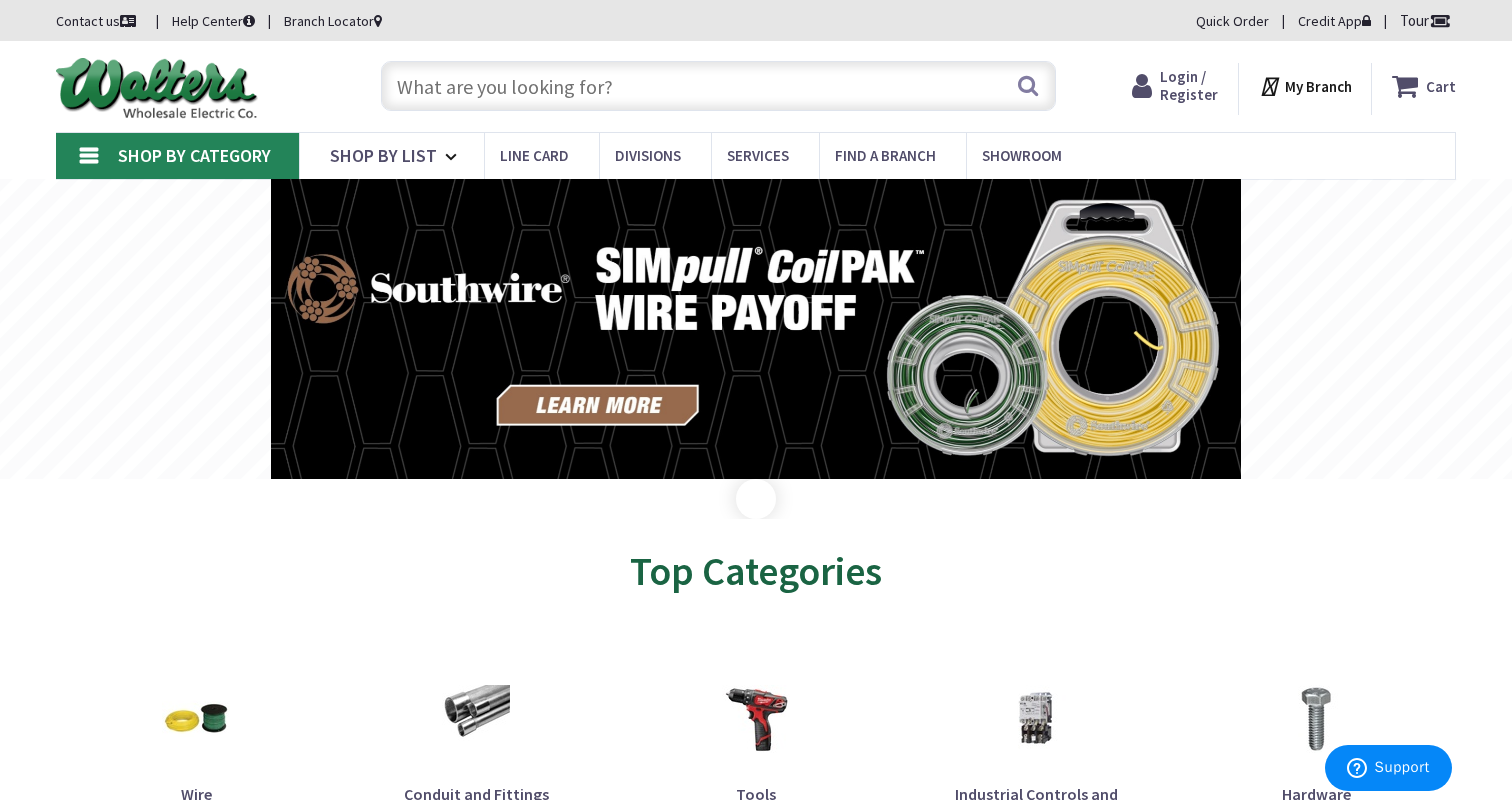 click at bounding box center [718, 86] 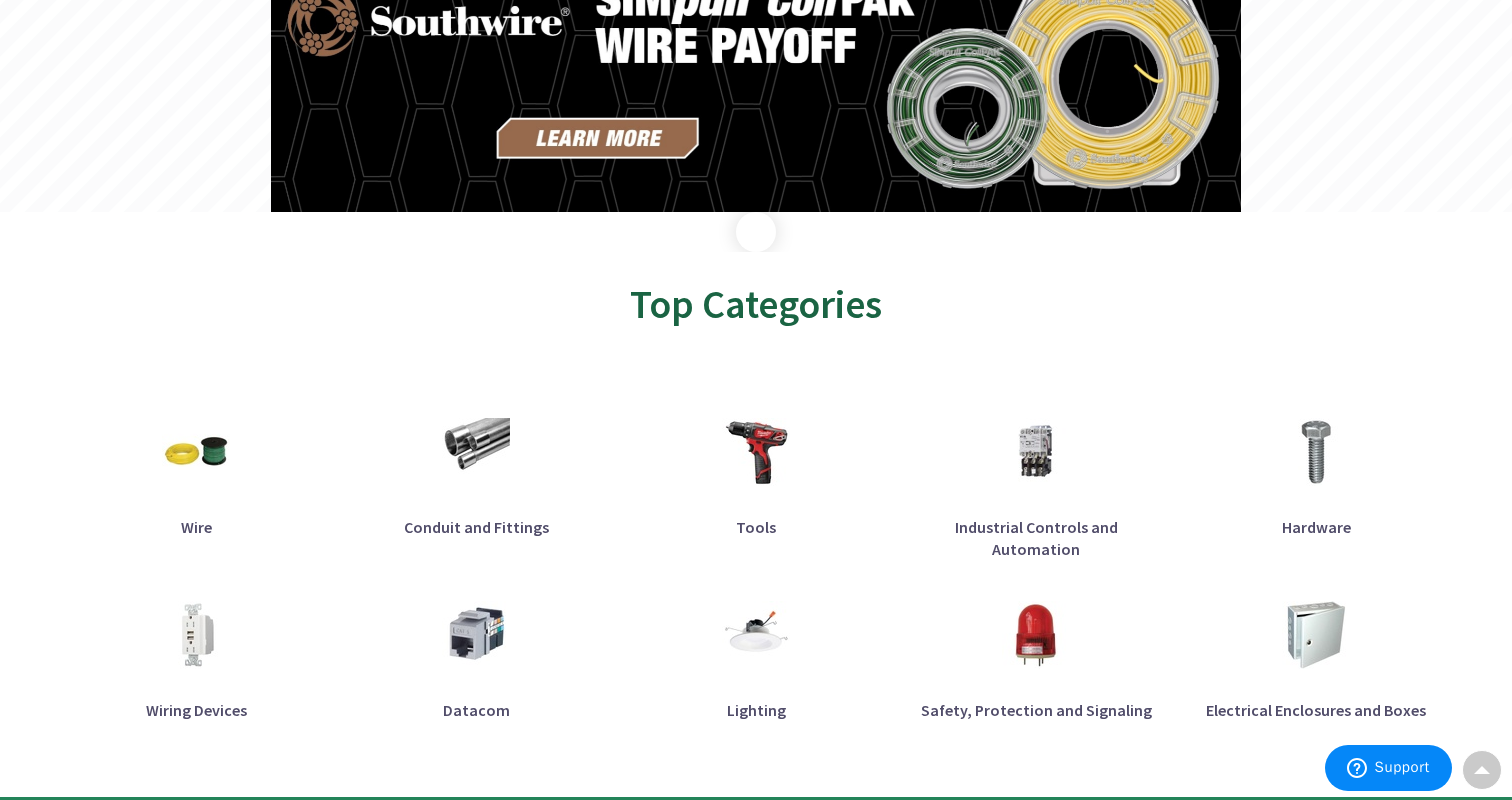 scroll, scrollTop: 267, scrollLeft: 0, axis: vertical 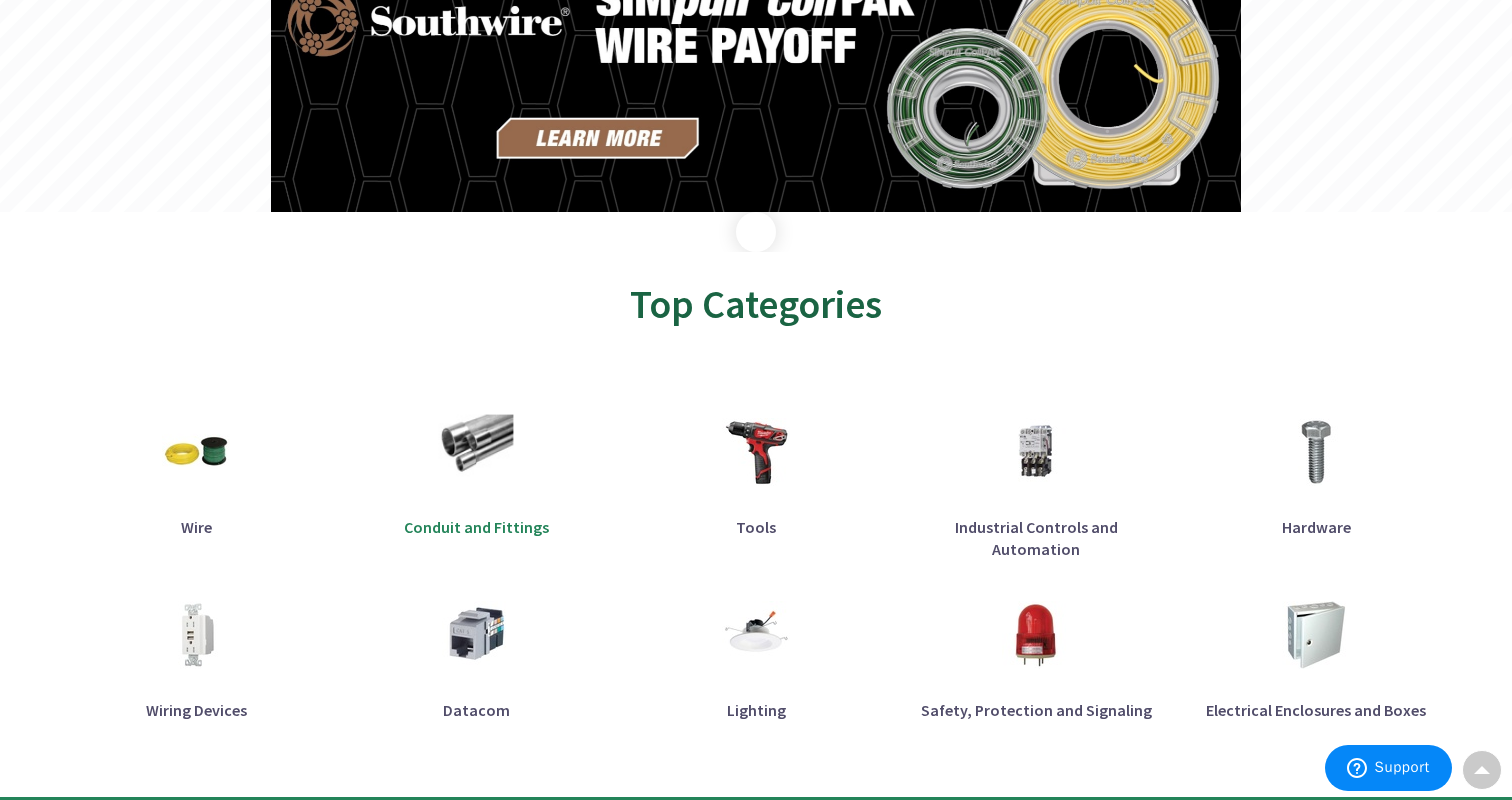 click on "Conduit and Fittings" at bounding box center (476, 527) 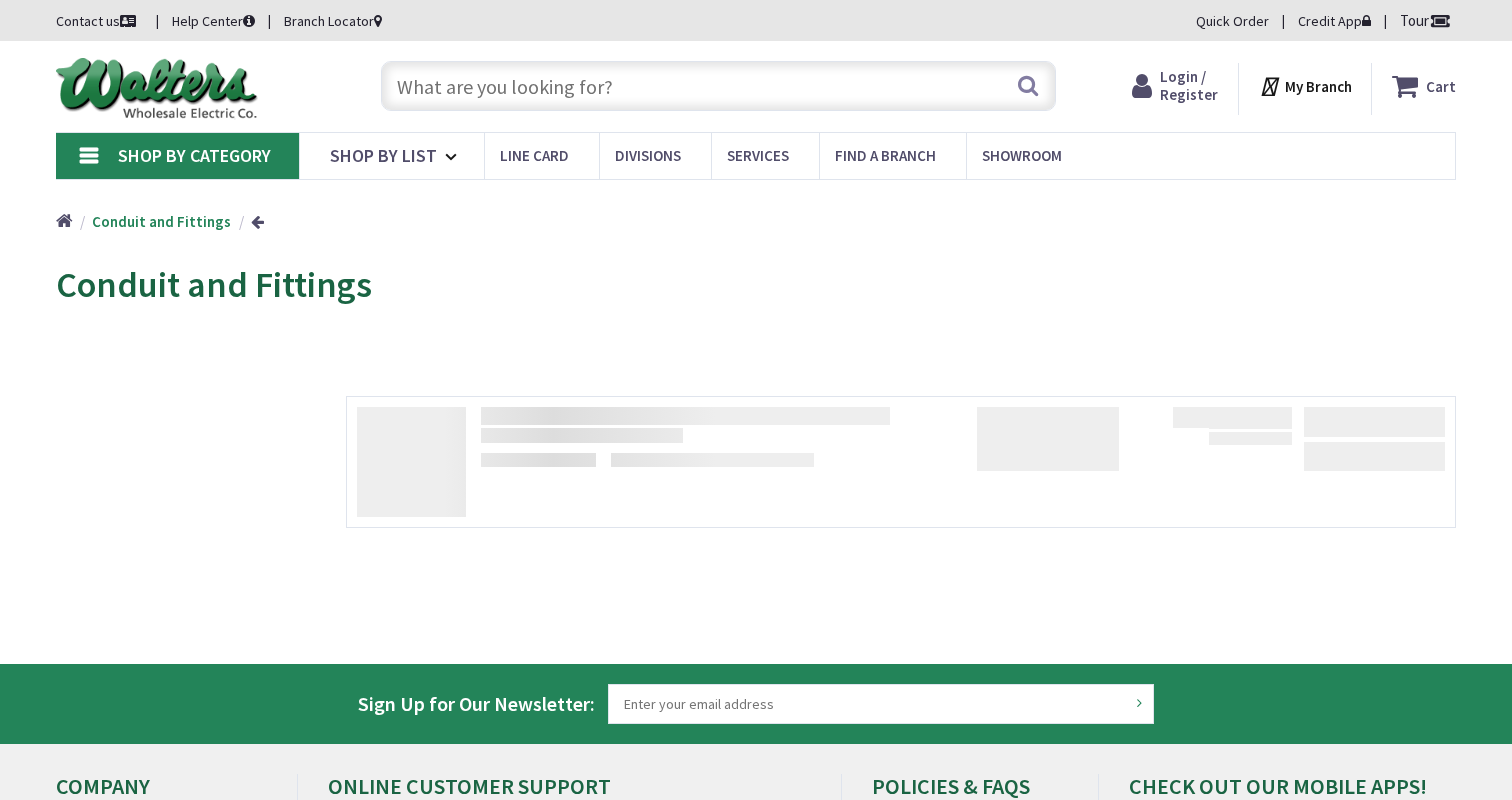 scroll, scrollTop: 0, scrollLeft: 0, axis: both 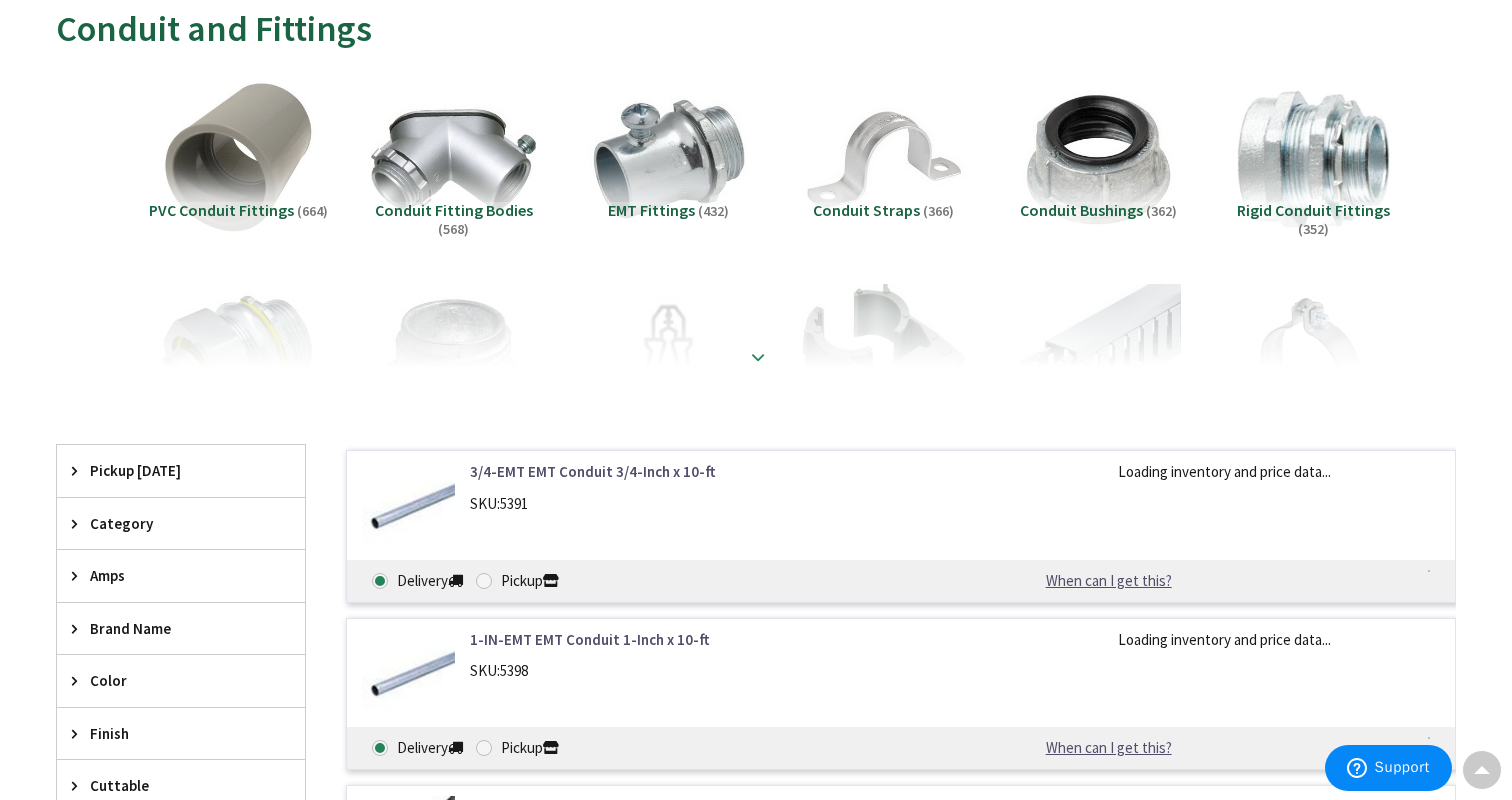 click at bounding box center (758, 357) 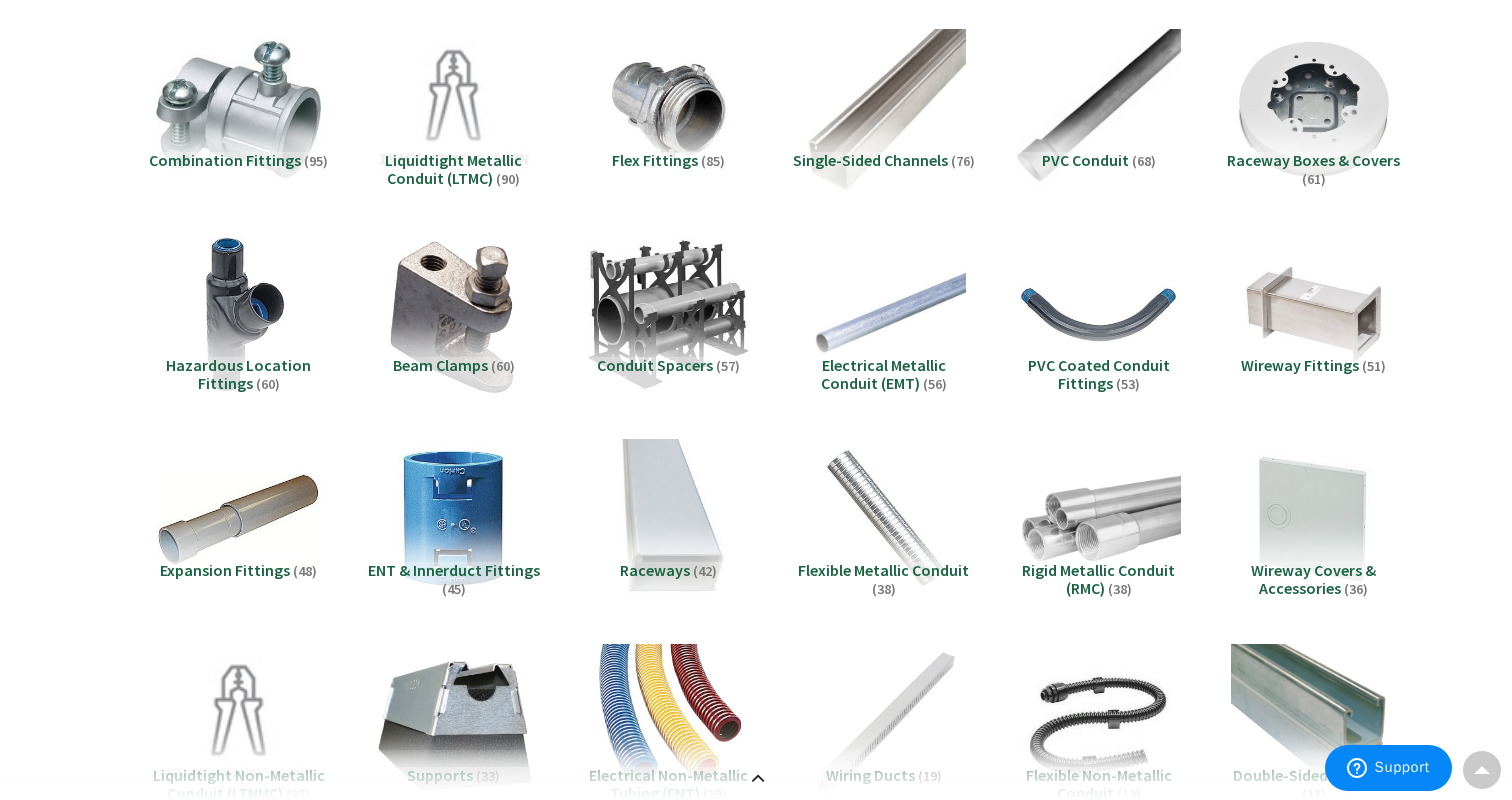 scroll, scrollTop: 922, scrollLeft: 0, axis: vertical 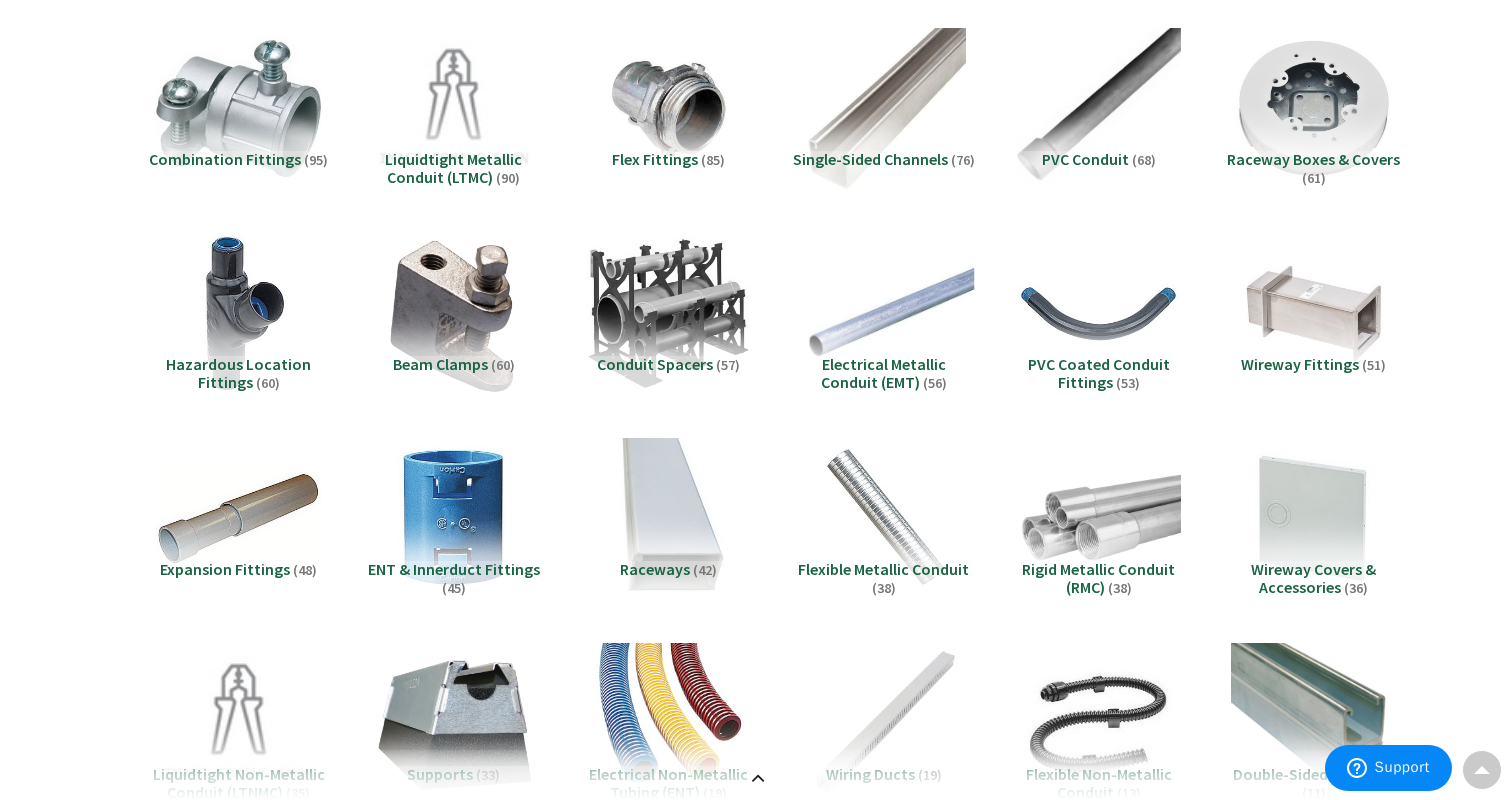 click at bounding box center [883, 313] 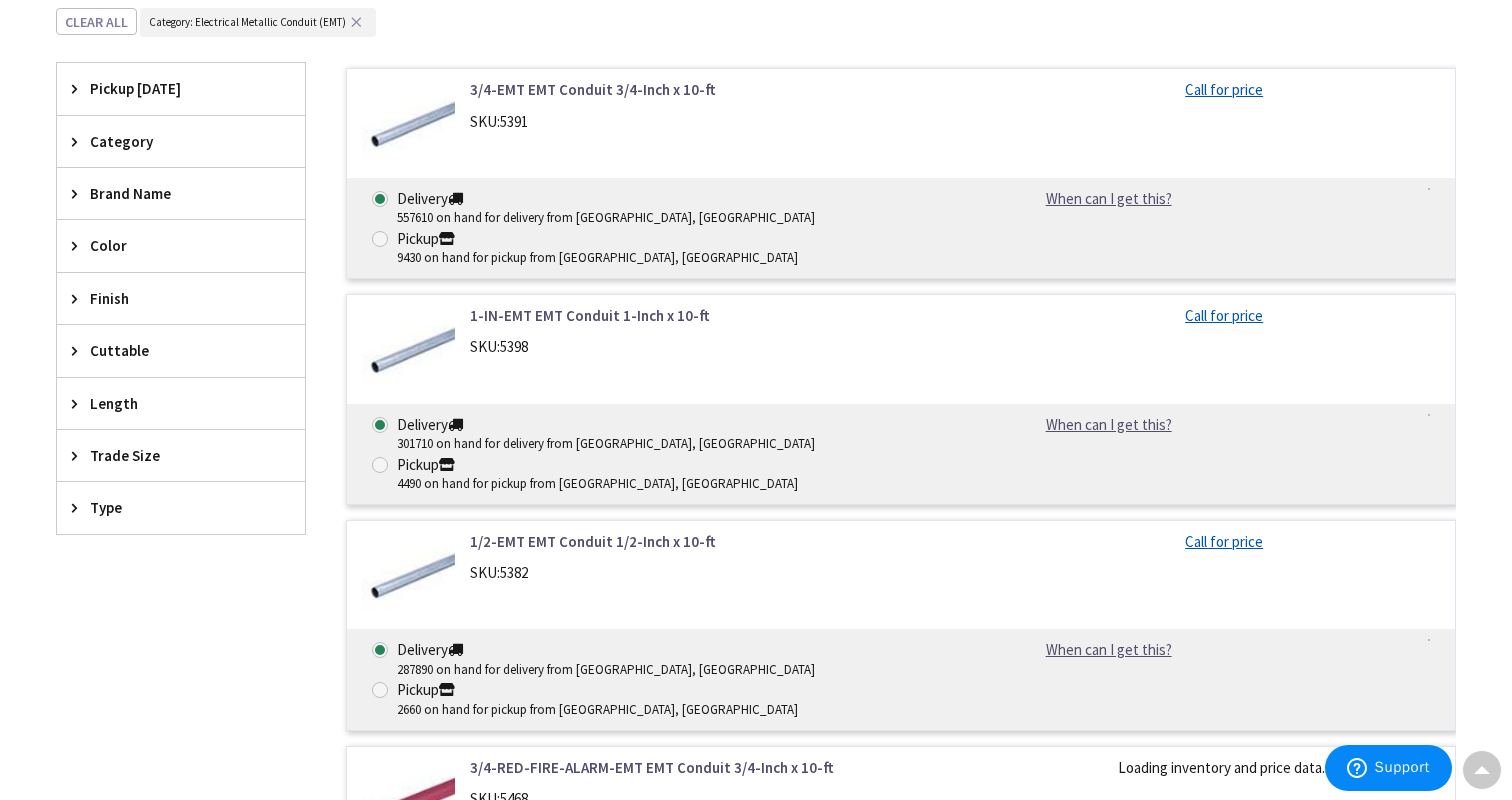 scroll, scrollTop: 2216, scrollLeft: 0, axis: vertical 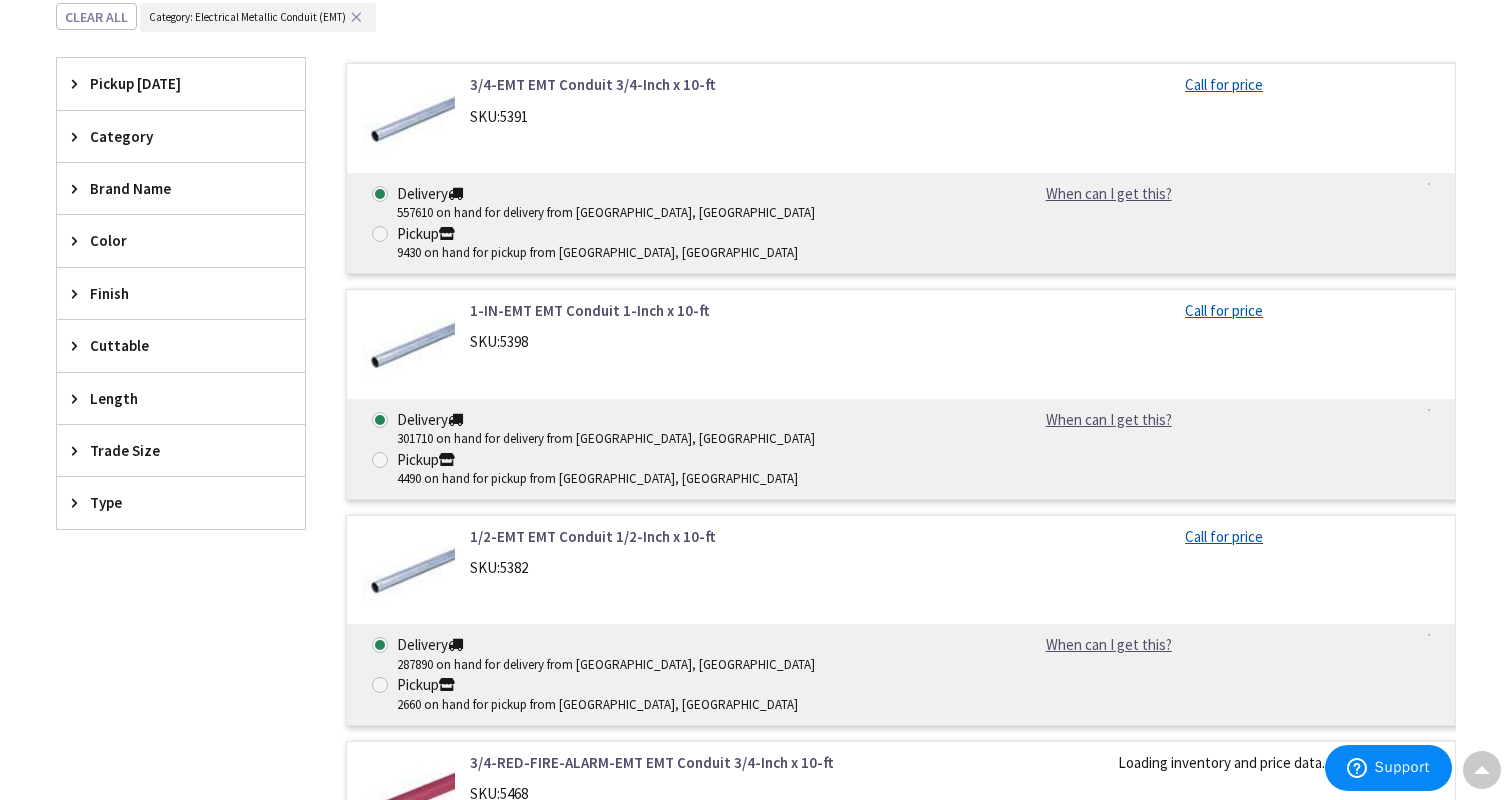 click on "Cuttable" at bounding box center (171, 345) 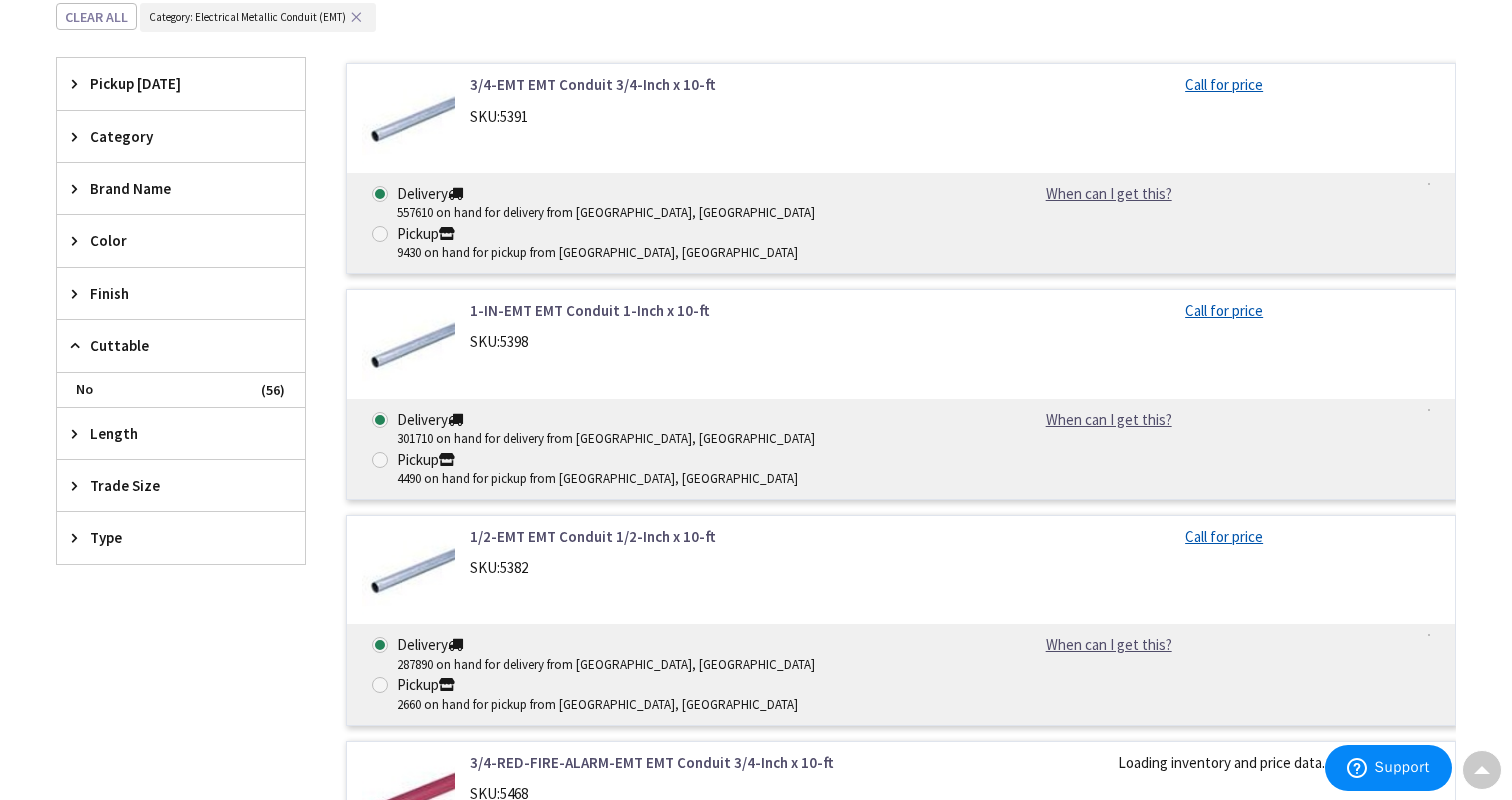 click on "Cuttable" at bounding box center [171, 345] 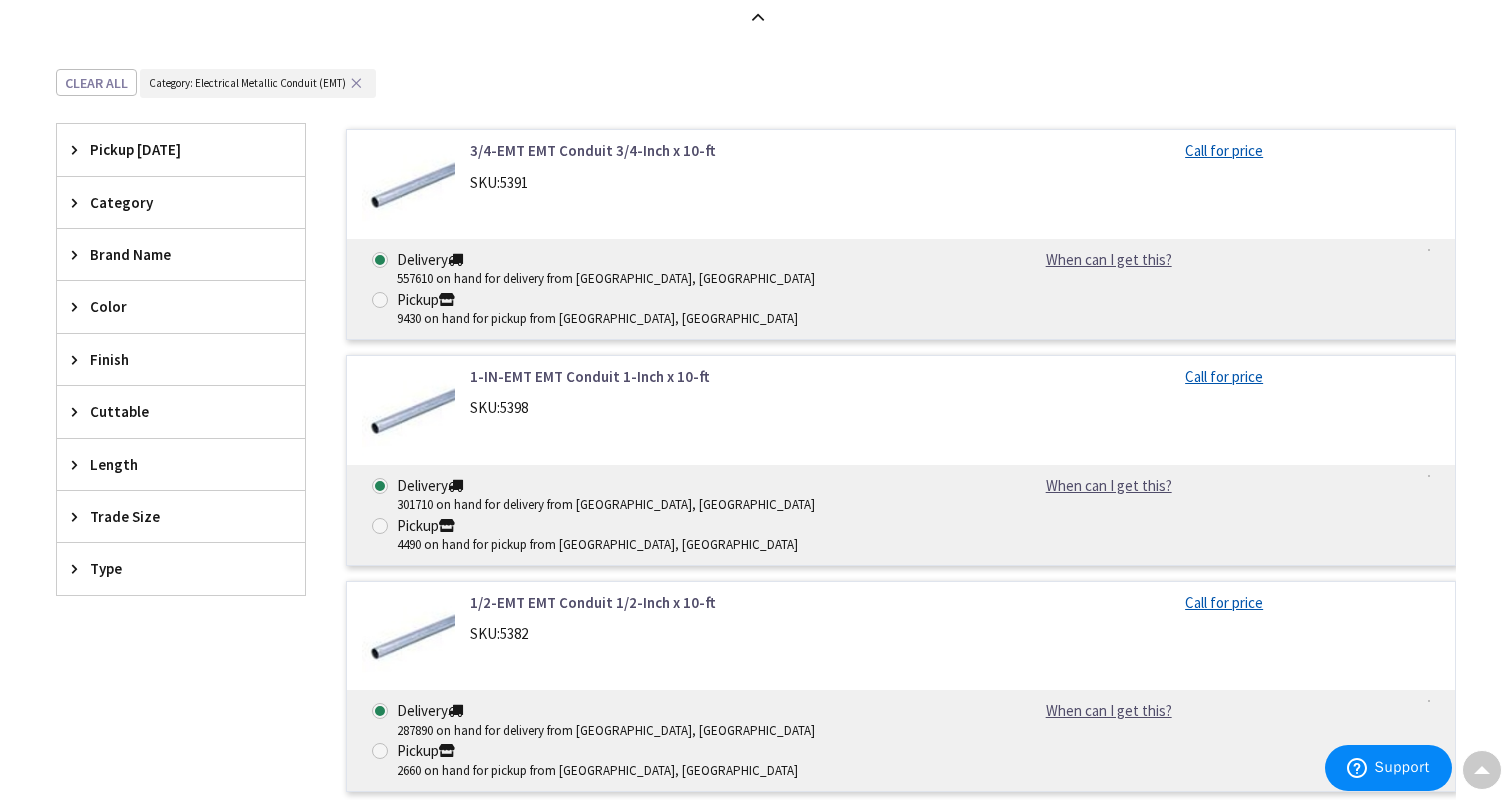 scroll, scrollTop: 2146, scrollLeft: 0, axis: vertical 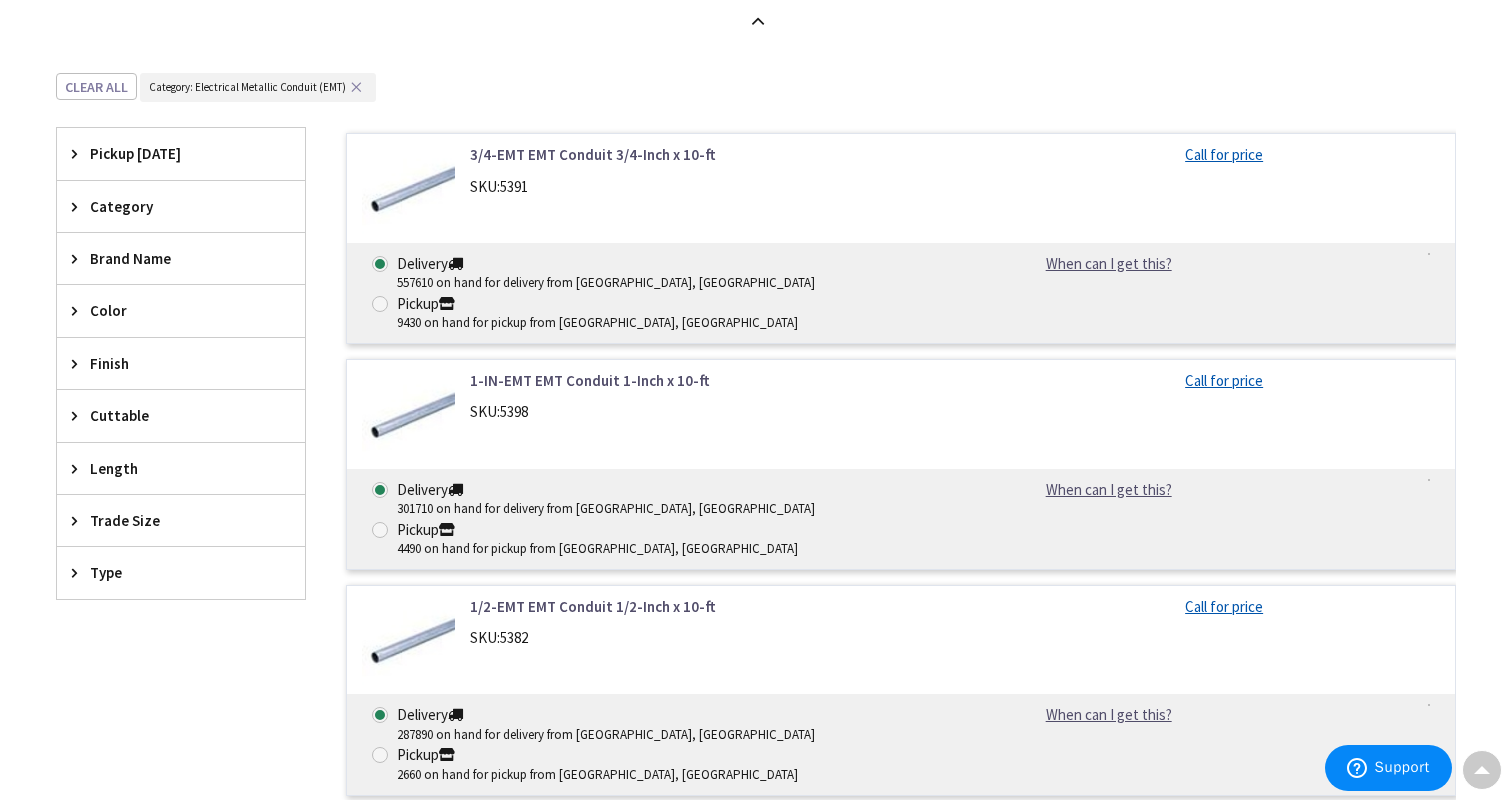 click on "Trade Size" at bounding box center (171, 520) 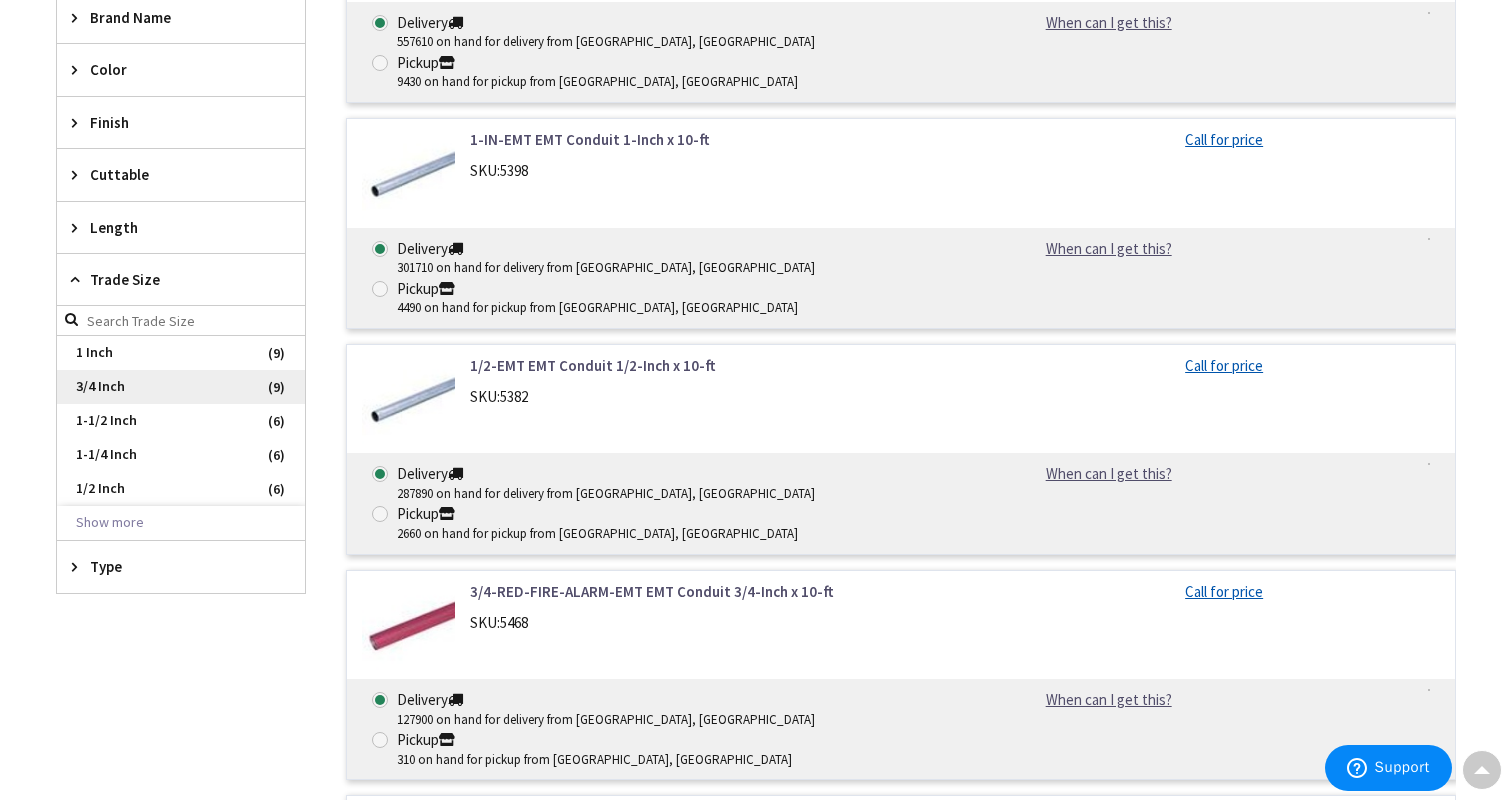 scroll, scrollTop: 2396, scrollLeft: 0, axis: vertical 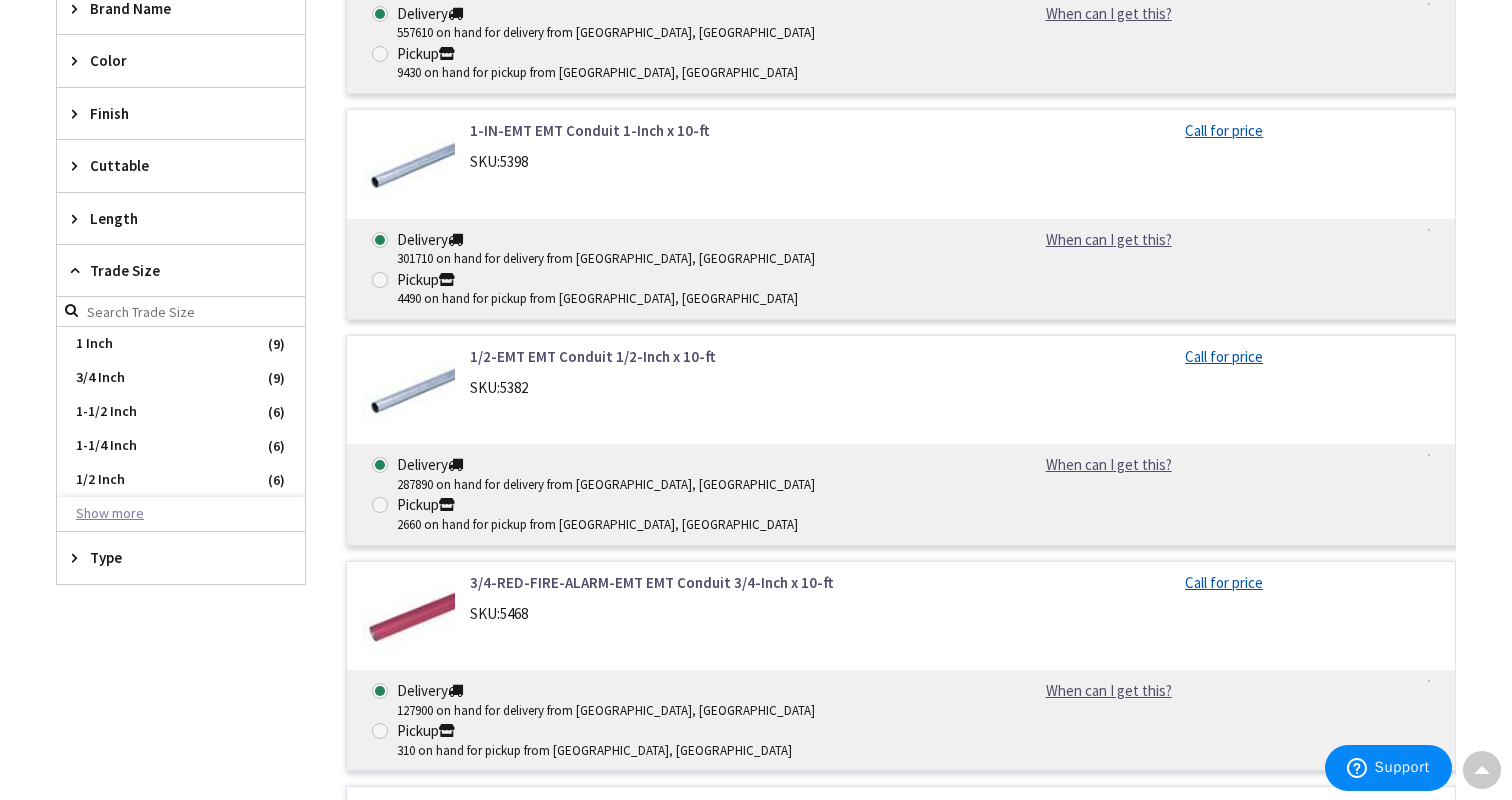 click on "Show more" at bounding box center (181, 514) 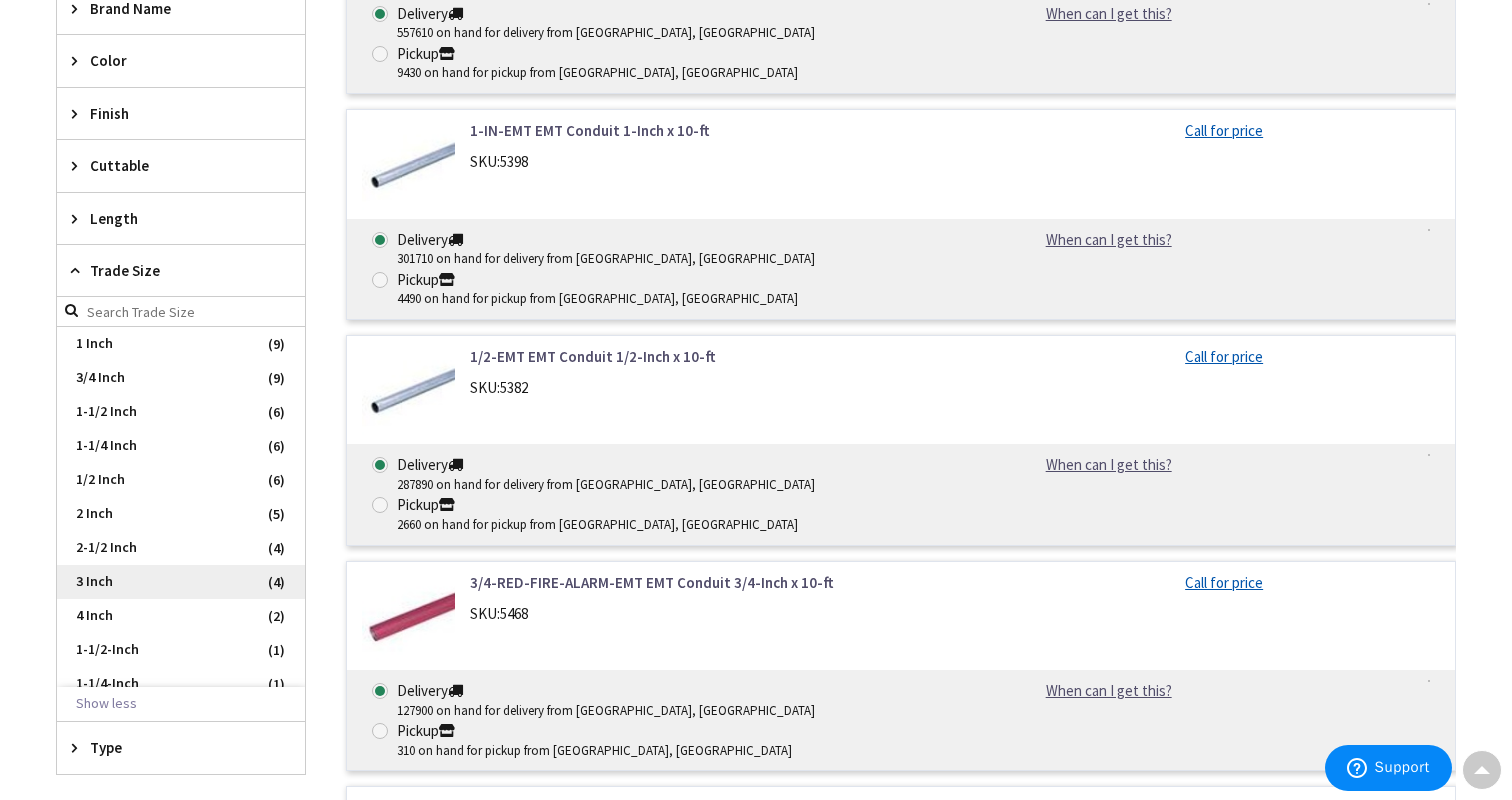 click on "3 Inch" at bounding box center (181, 582) 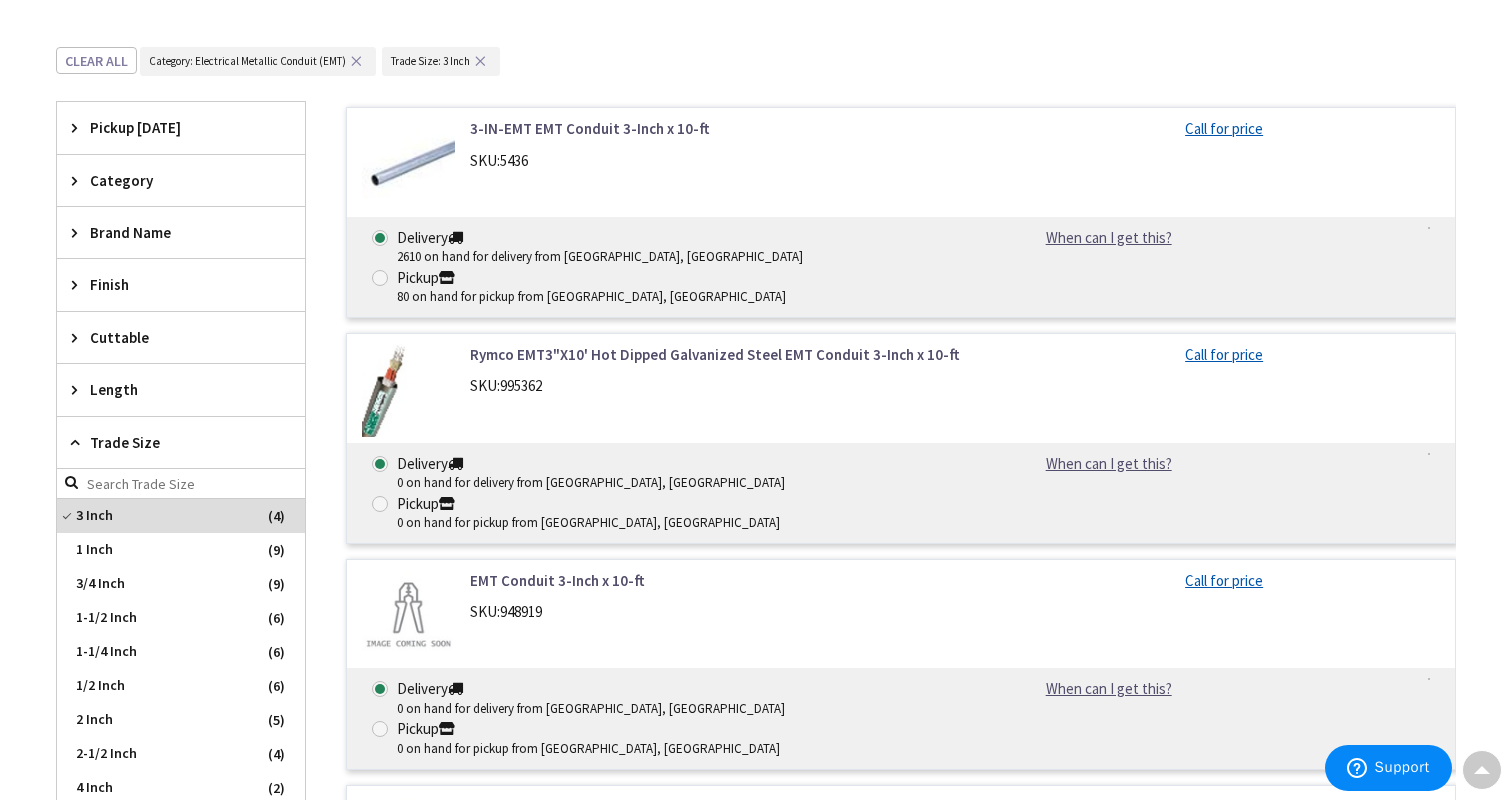 scroll, scrollTop: 1353, scrollLeft: 0, axis: vertical 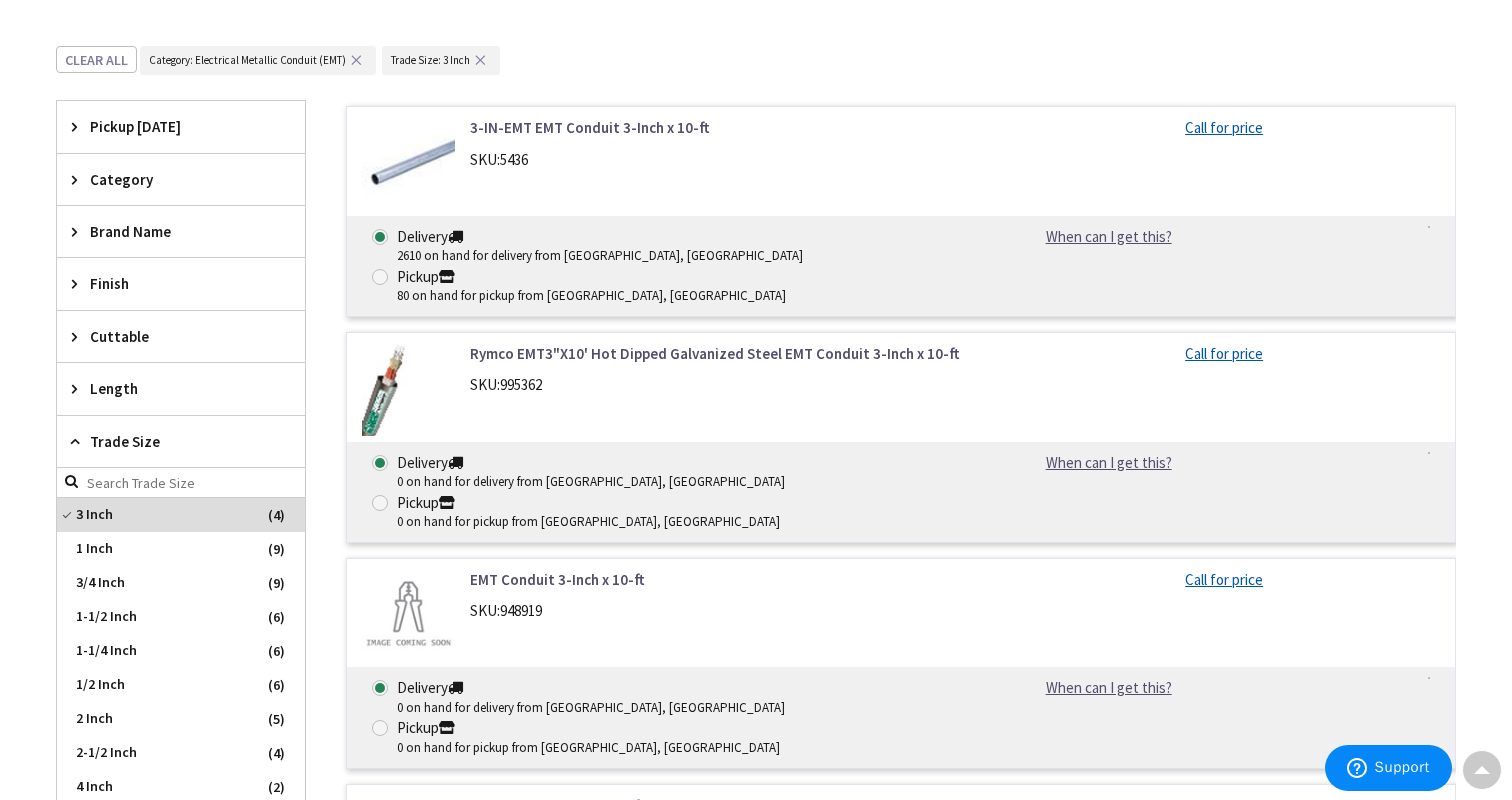 click at bounding box center (380, 277) 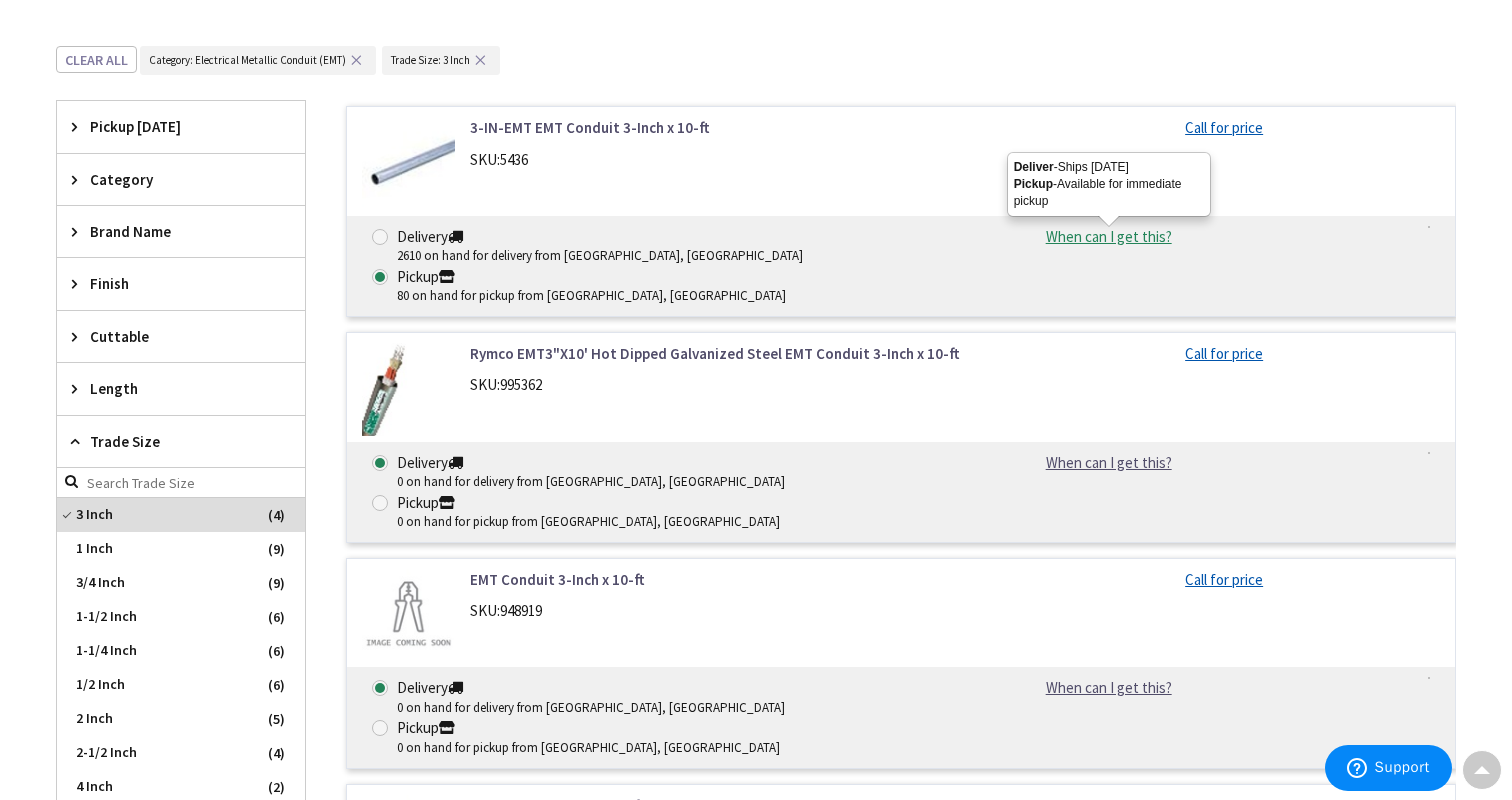 click on "When can I get this?" at bounding box center (1109, 236) 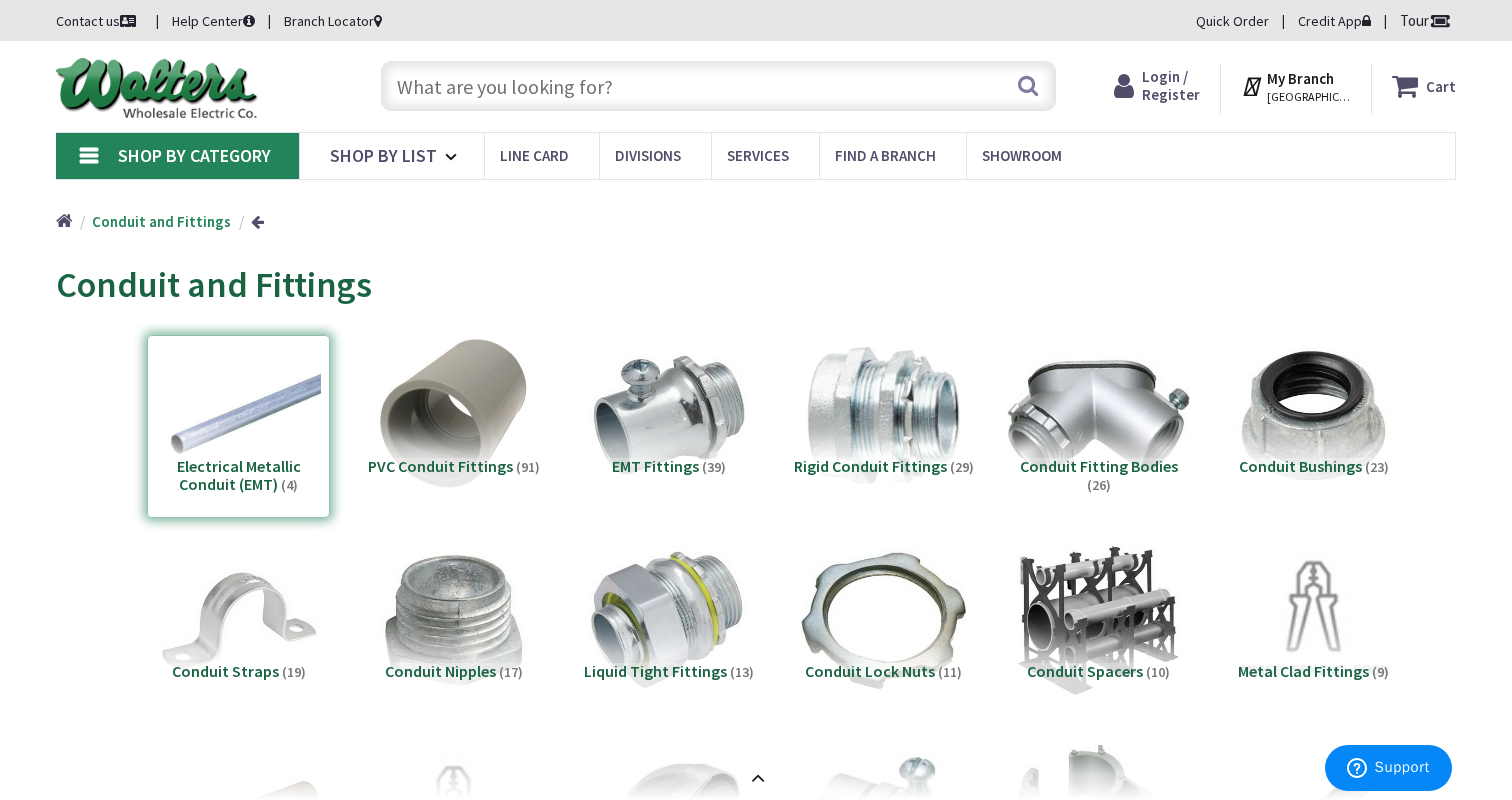 scroll, scrollTop: 0, scrollLeft: 0, axis: both 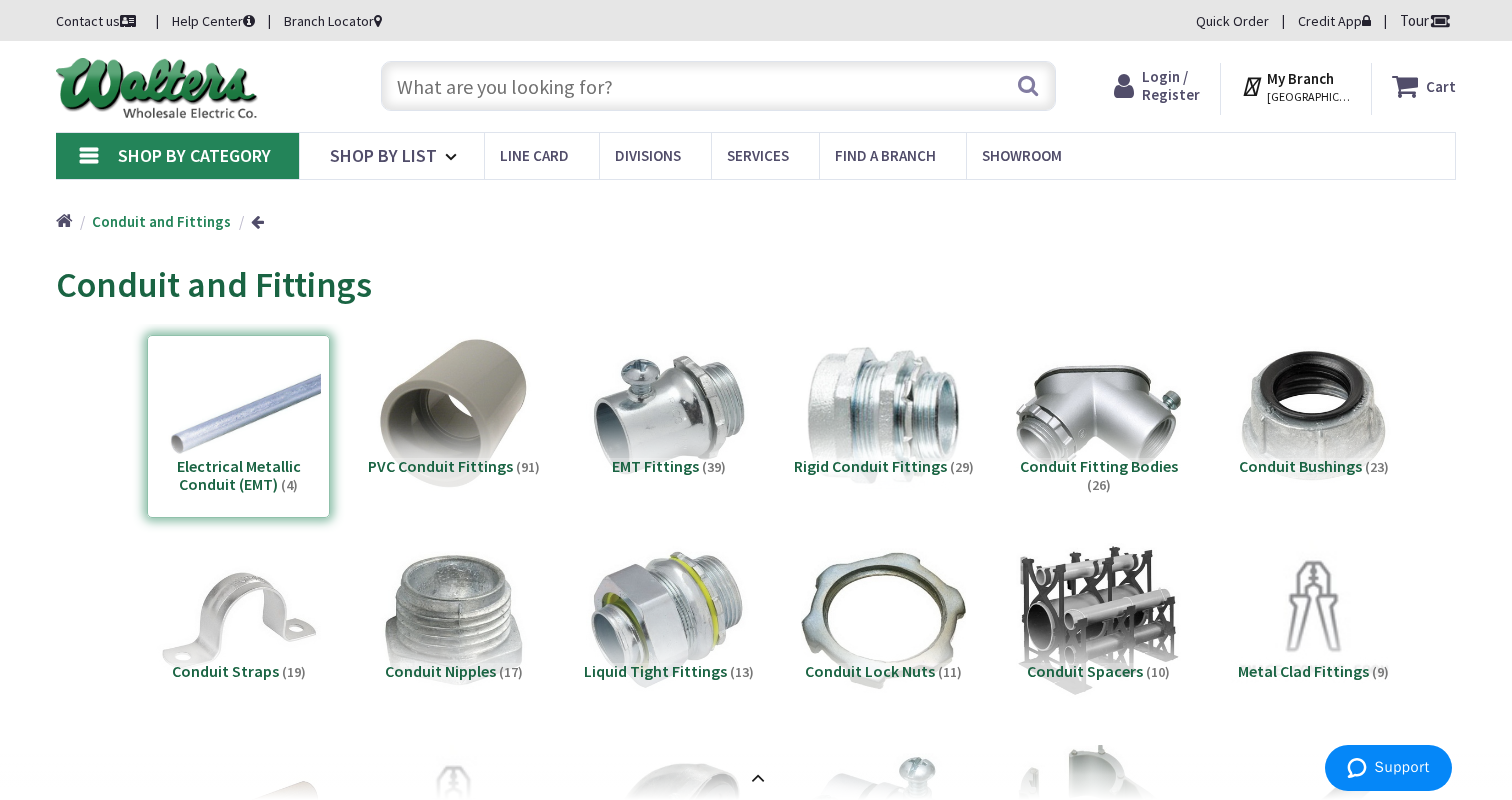 click on "My Branch" at bounding box center (1300, 78) 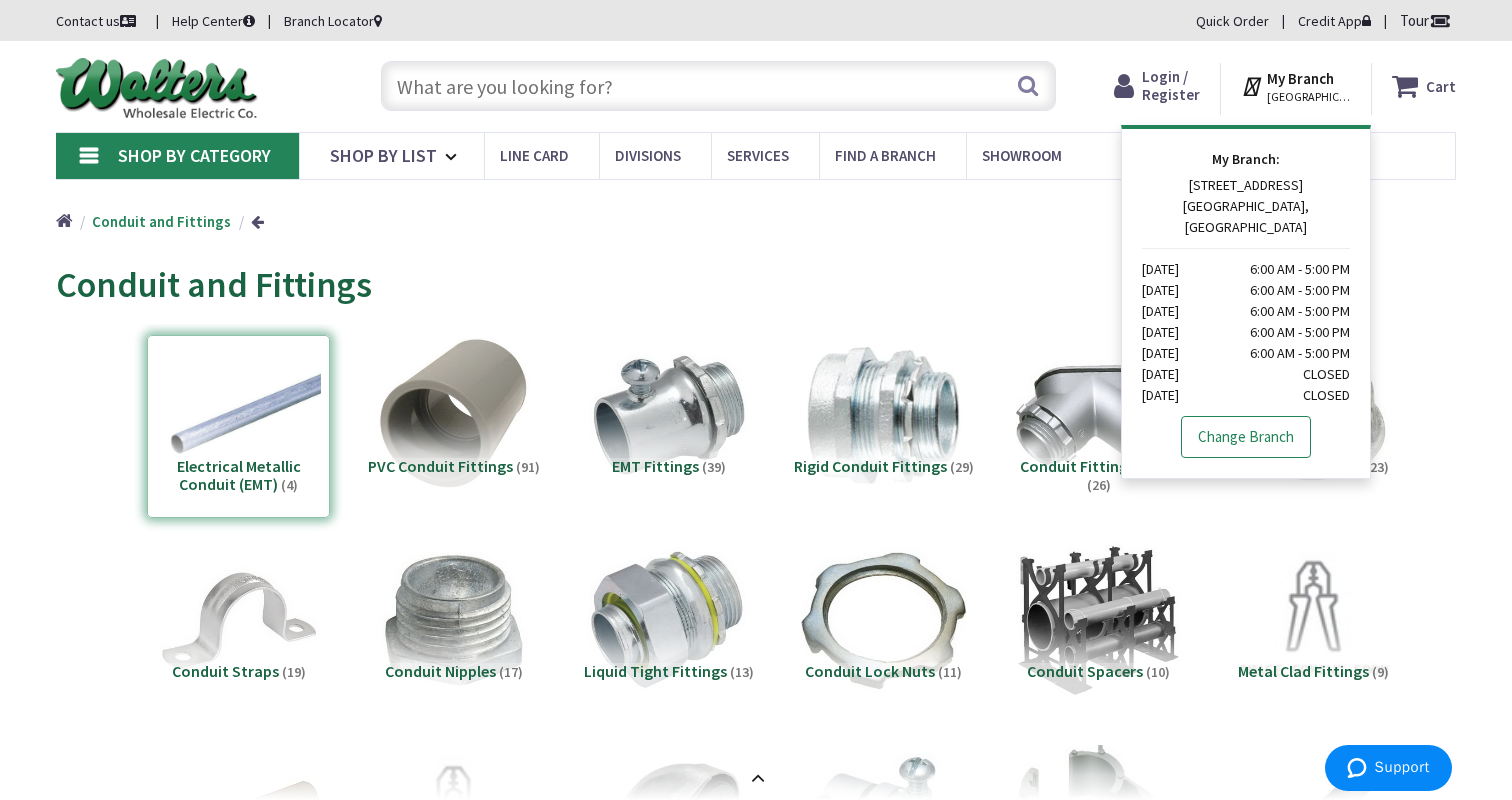 click on "Change Branch" at bounding box center [1246, 437] 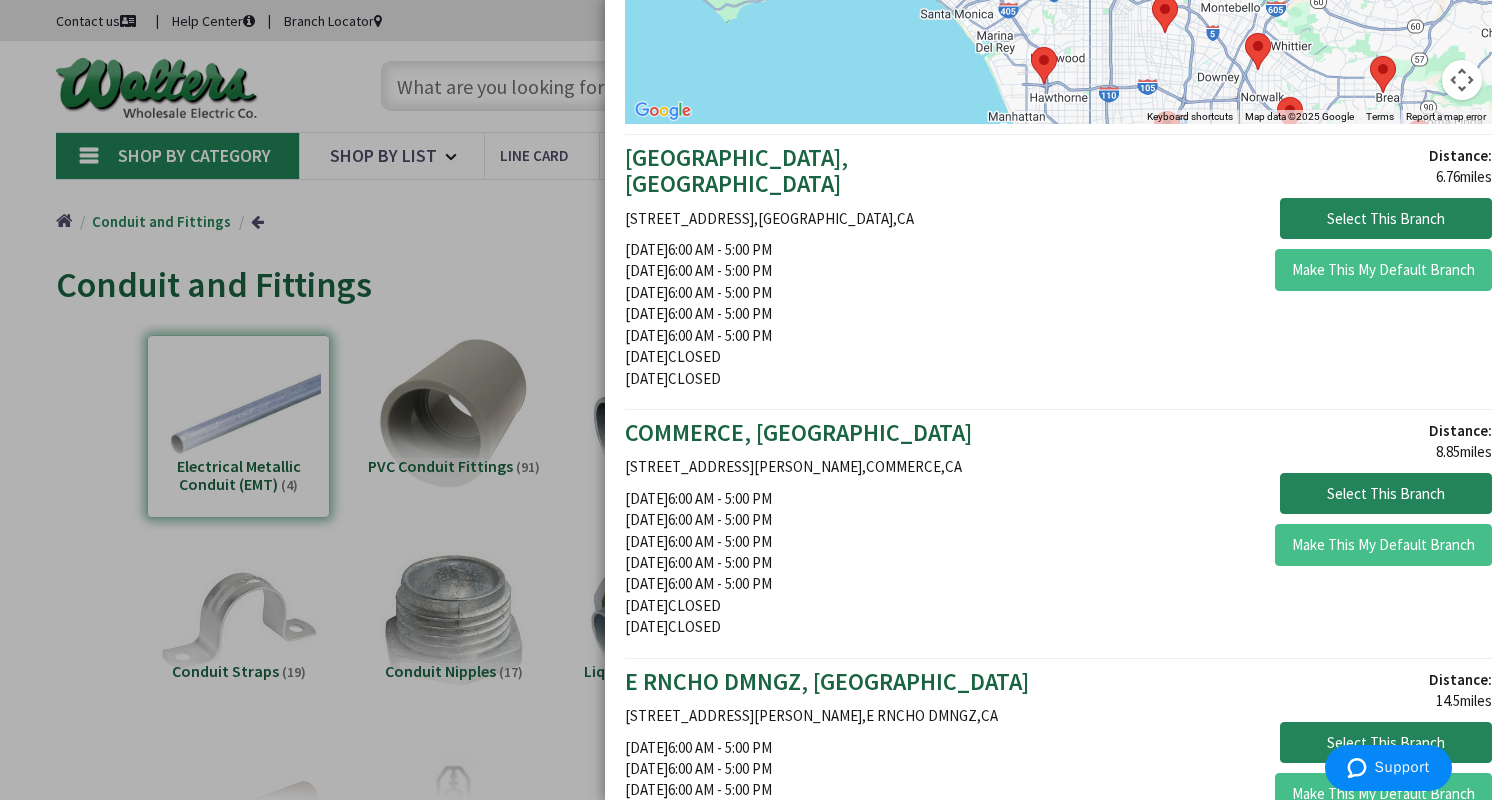 scroll, scrollTop: 289, scrollLeft: 0, axis: vertical 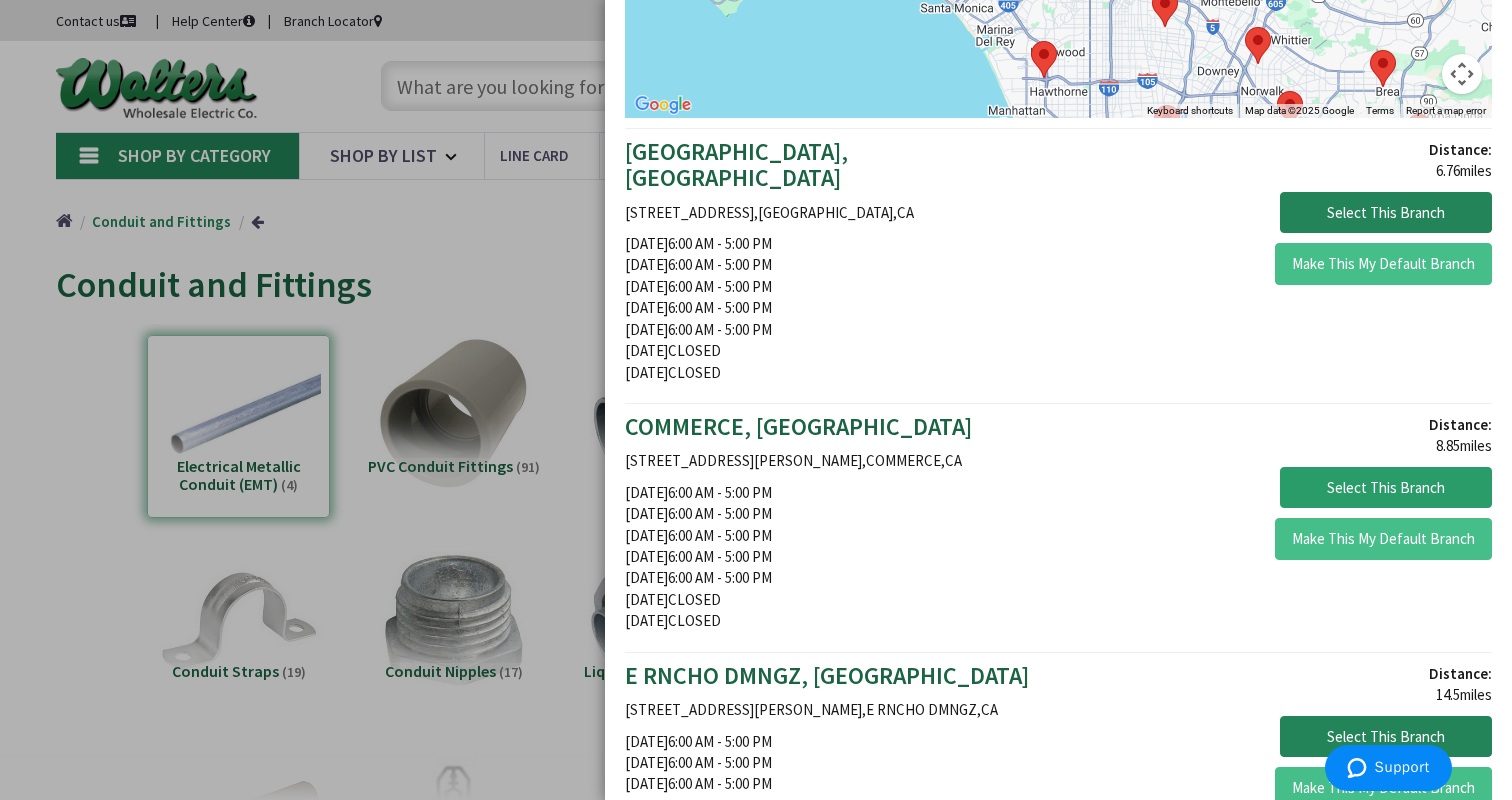 click on "Select This Branch" at bounding box center [1386, 488] 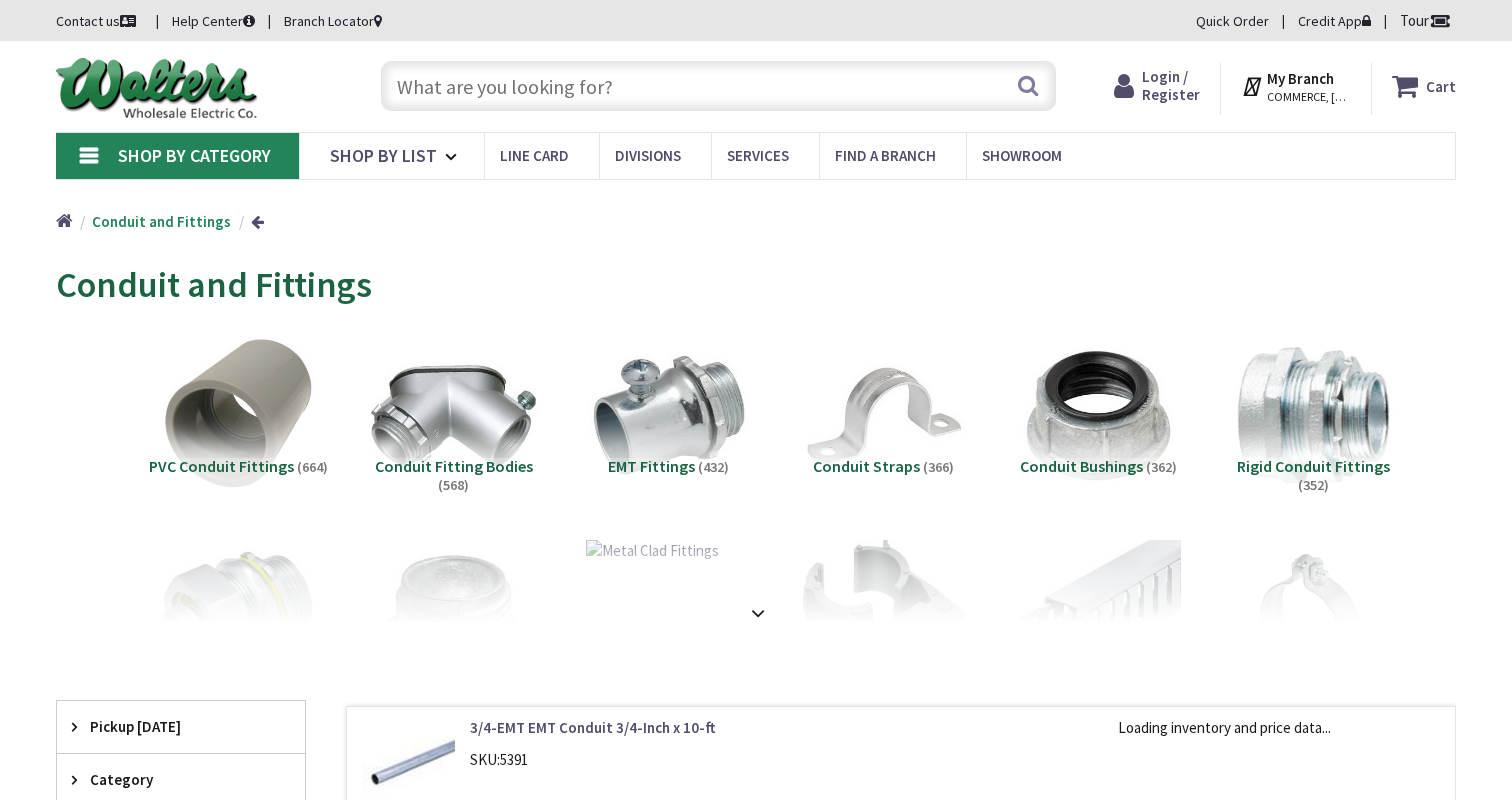 scroll, scrollTop: 0, scrollLeft: 0, axis: both 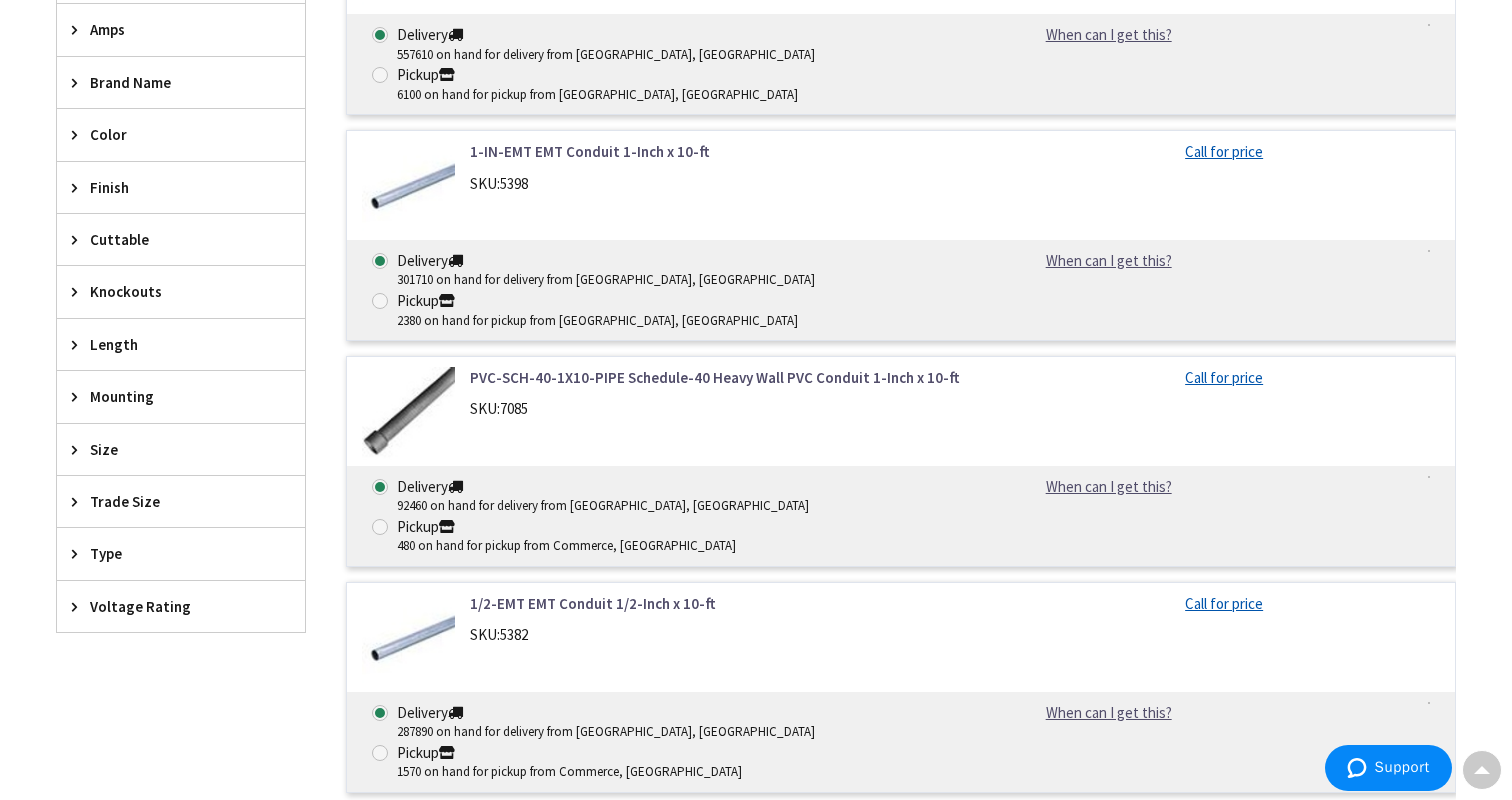 click at bounding box center [79, 501] 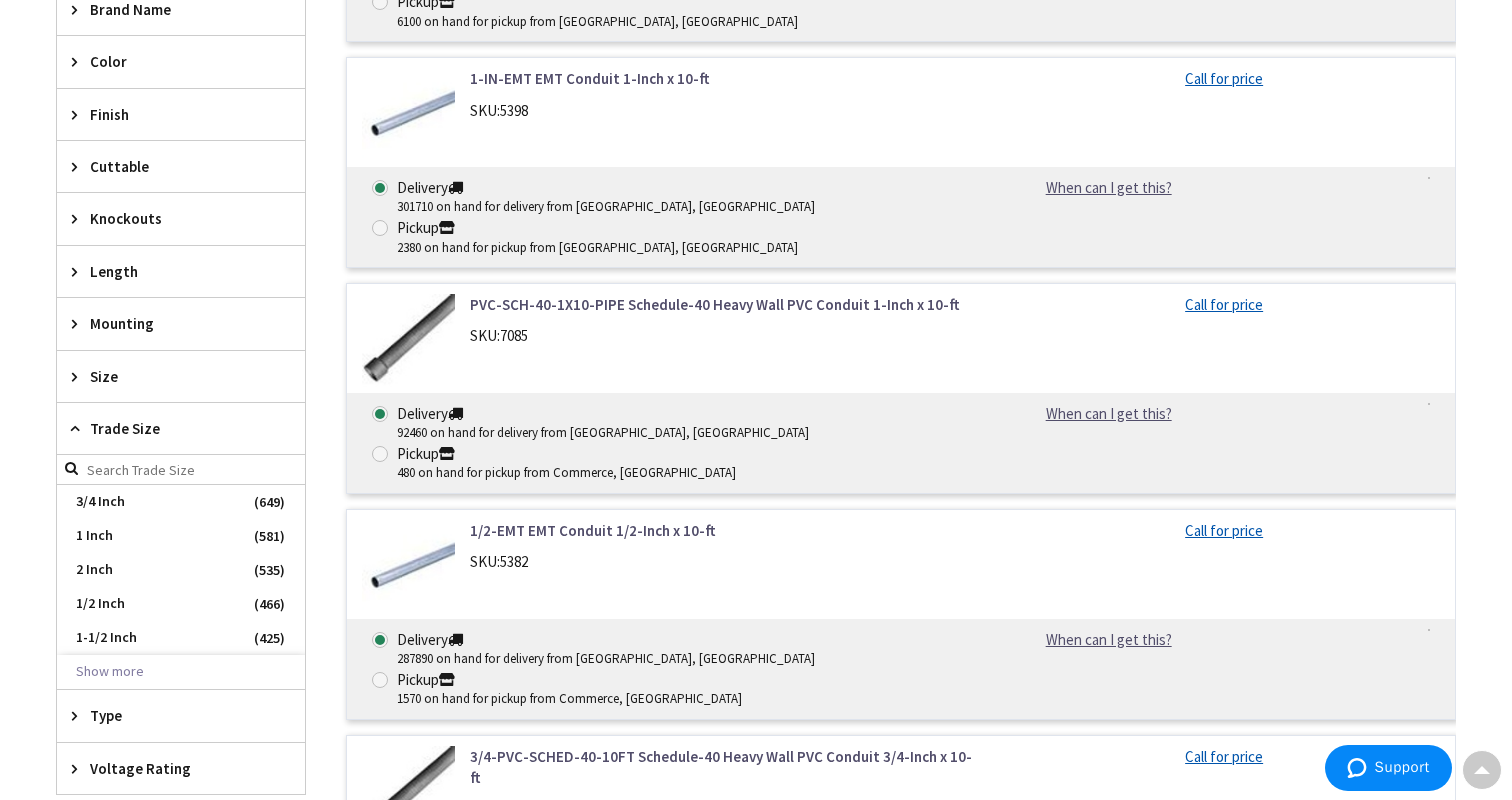 scroll, scrollTop: 919, scrollLeft: 0, axis: vertical 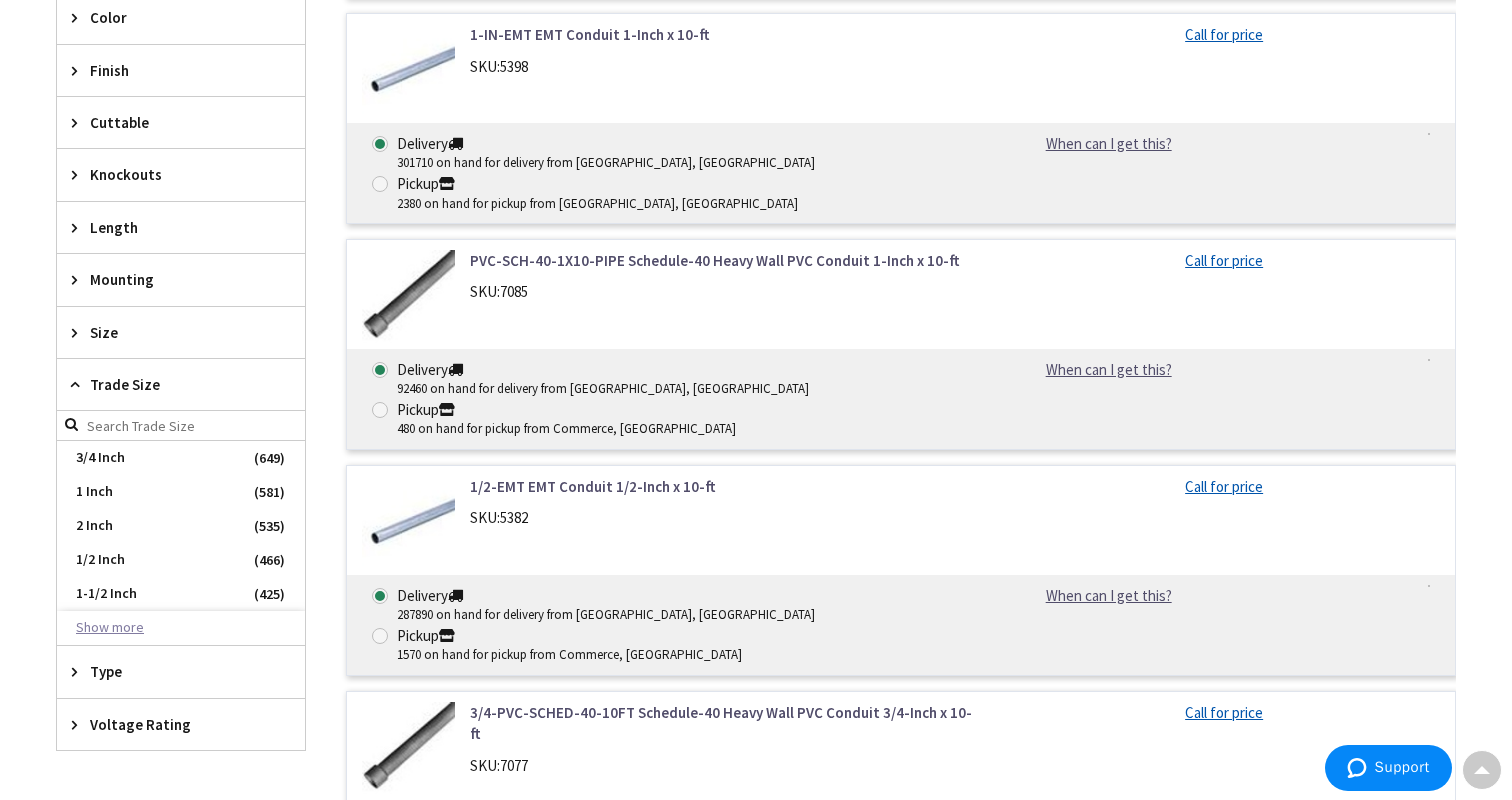 click on "Show more" at bounding box center [181, 628] 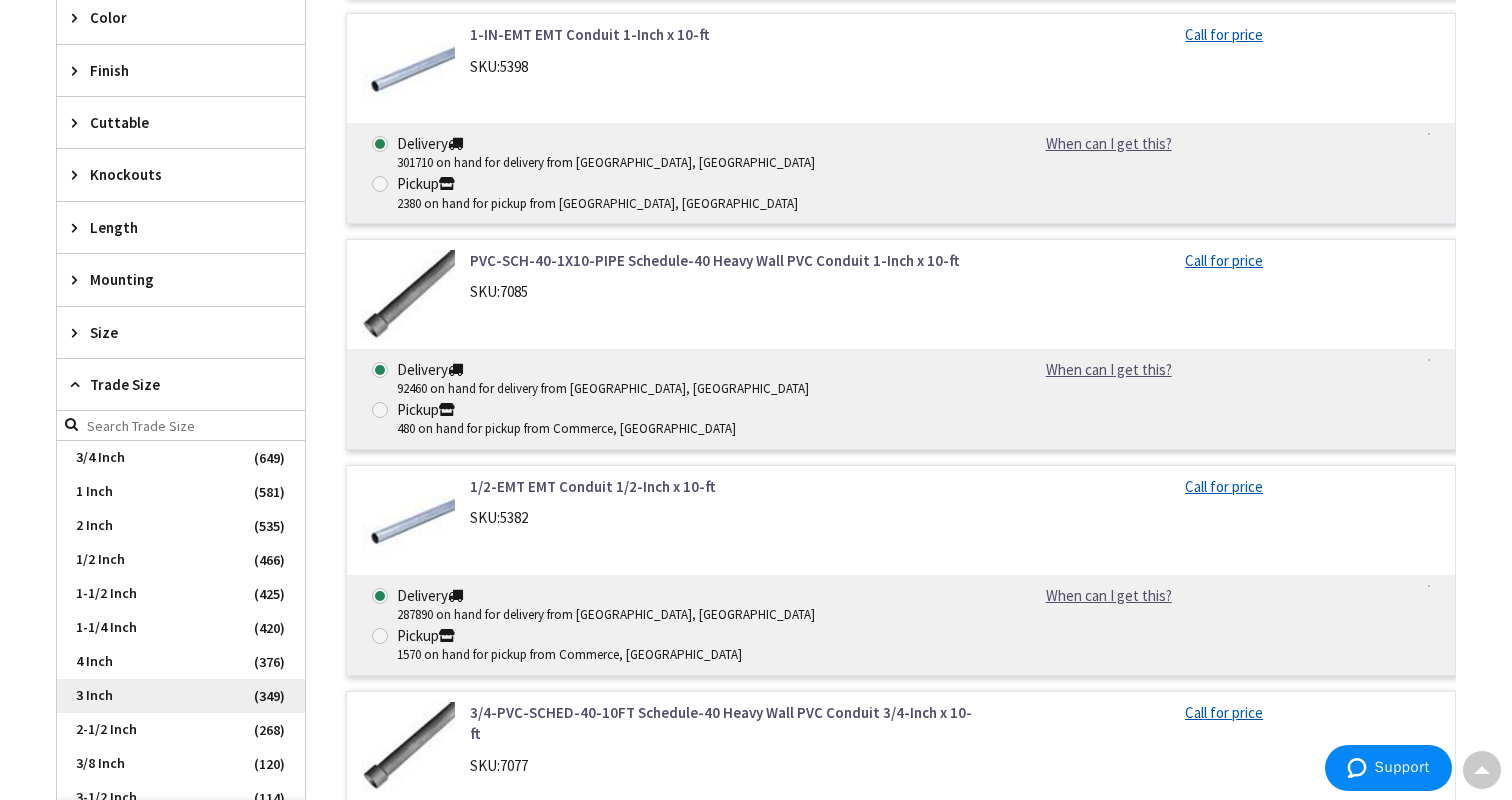 click on "3 Inch" at bounding box center (181, 696) 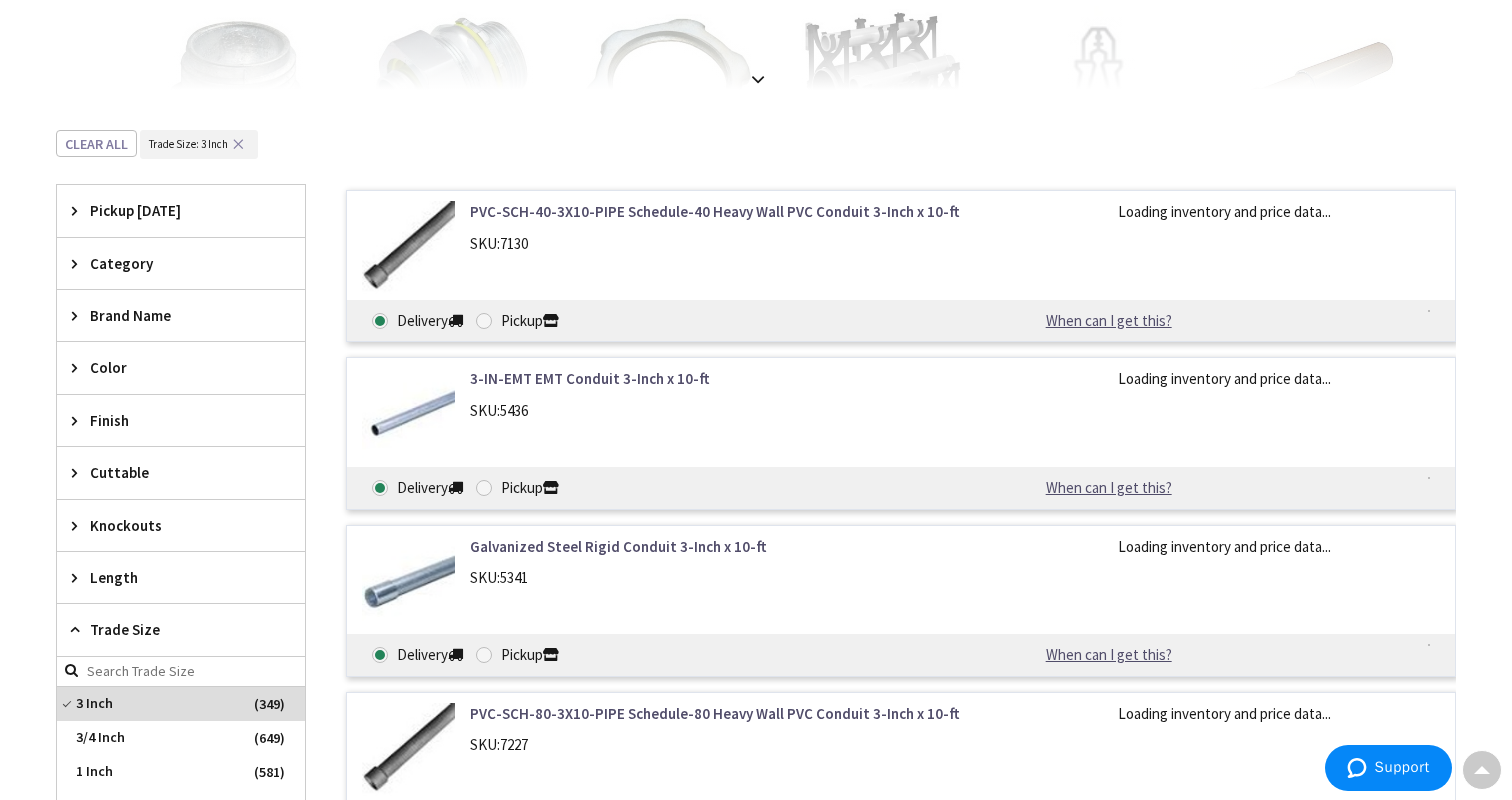 scroll, scrollTop: 539, scrollLeft: 0, axis: vertical 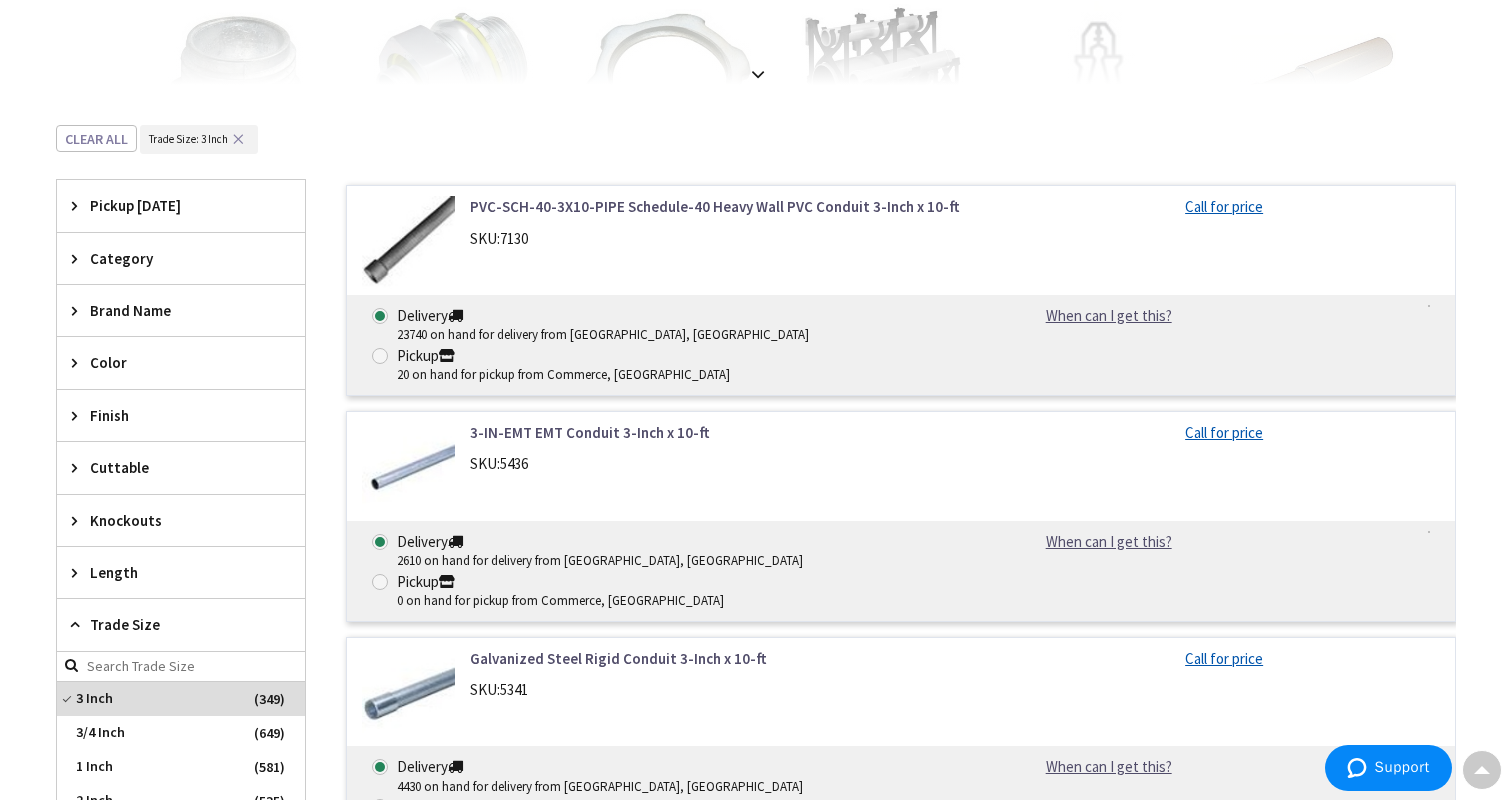 click on "Length" at bounding box center [171, 572] 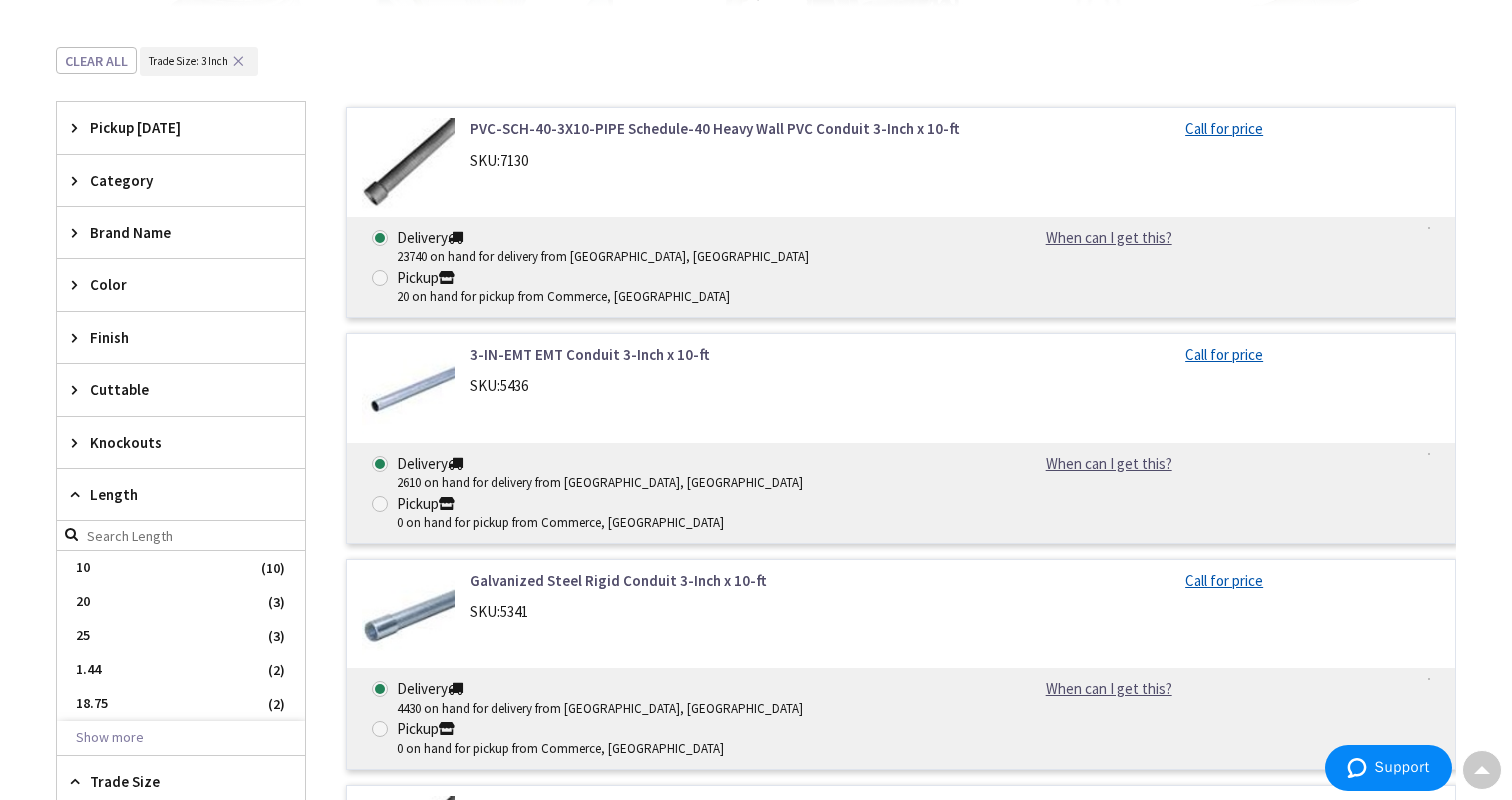 scroll, scrollTop: 630, scrollLeft: 0, axis: vertical 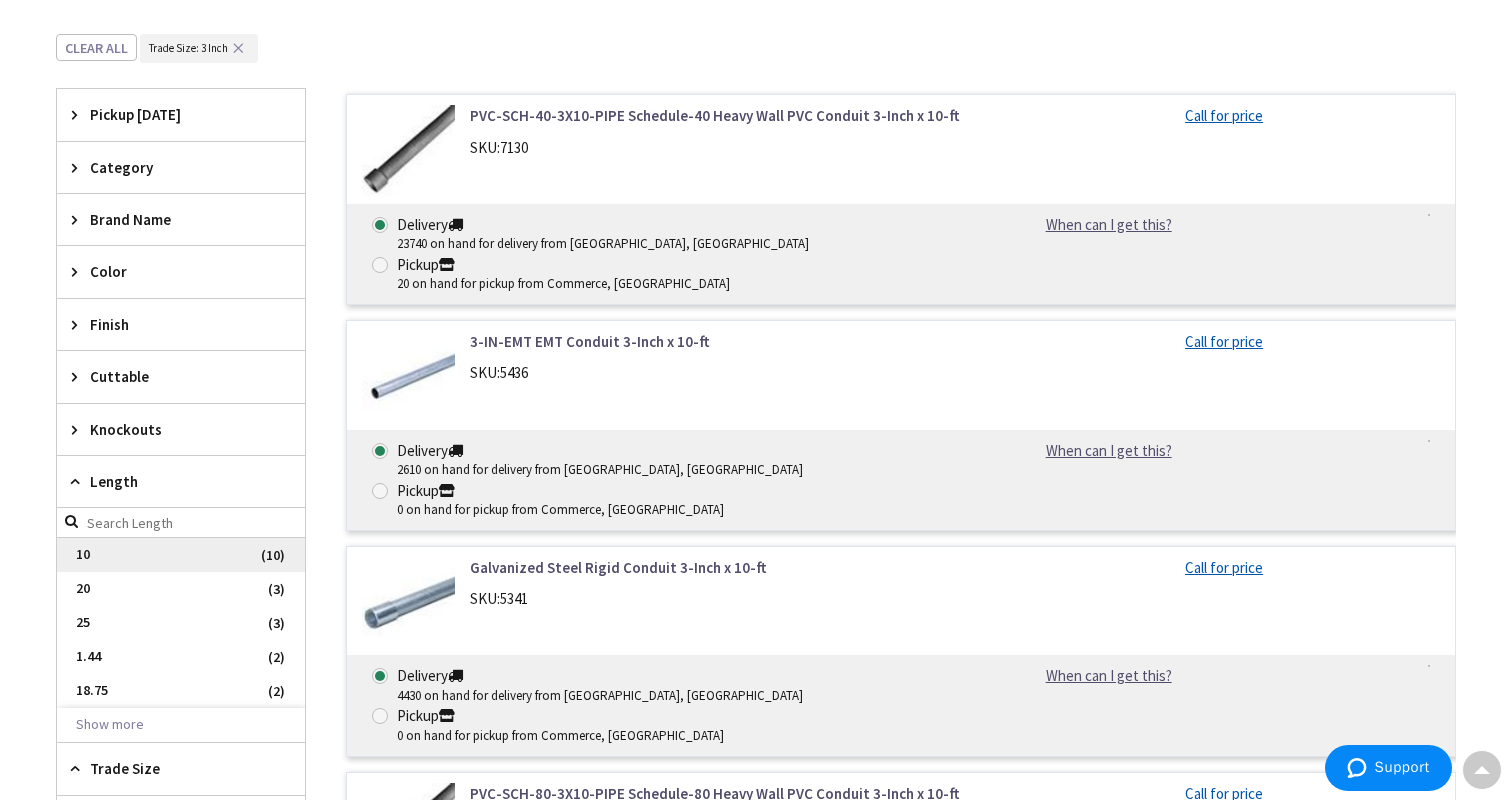 click on "10" at bounding box center [181, 555] 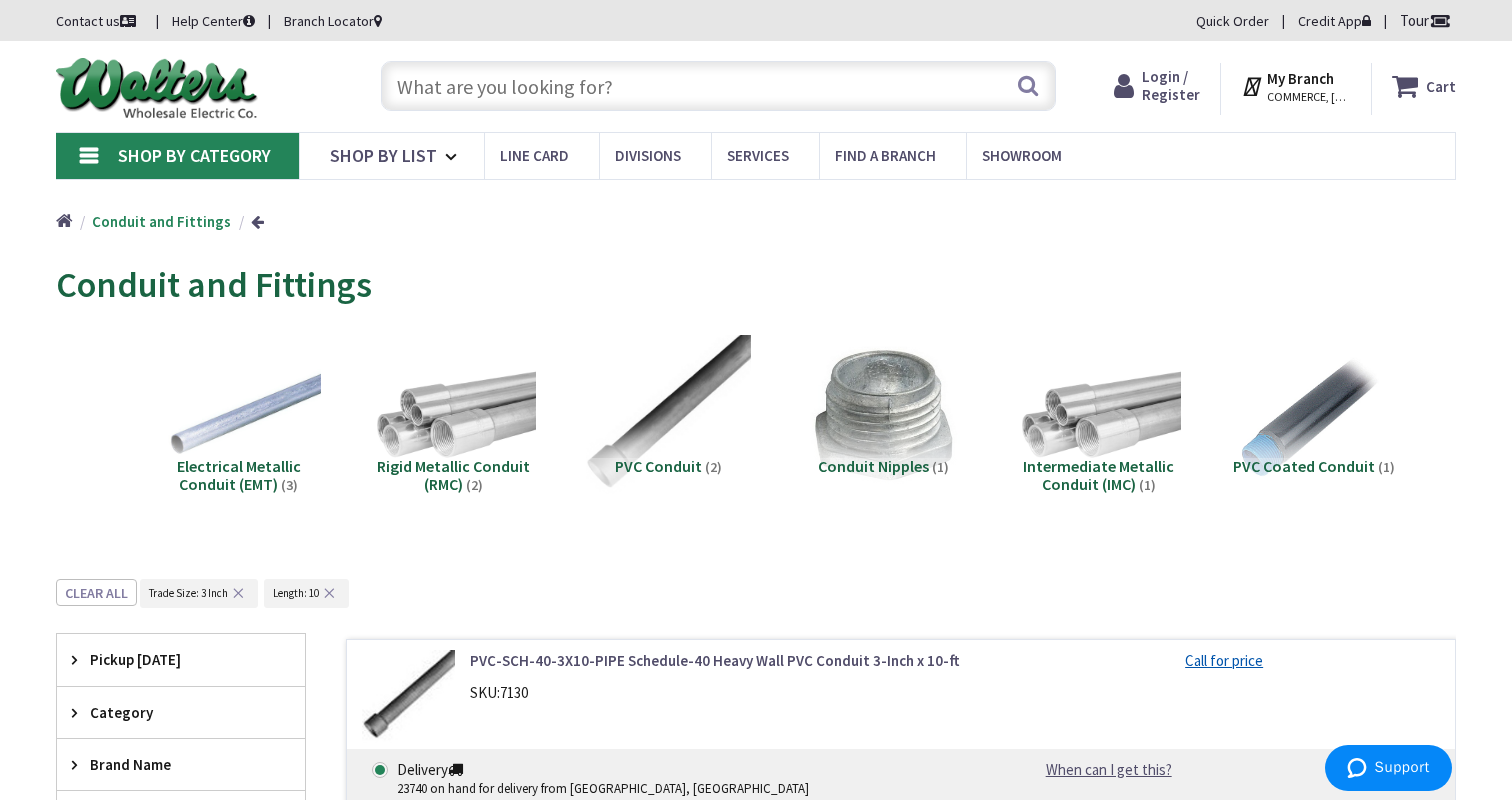 scroll, scrollTop: 0, scrollLeft: 0, axis: both 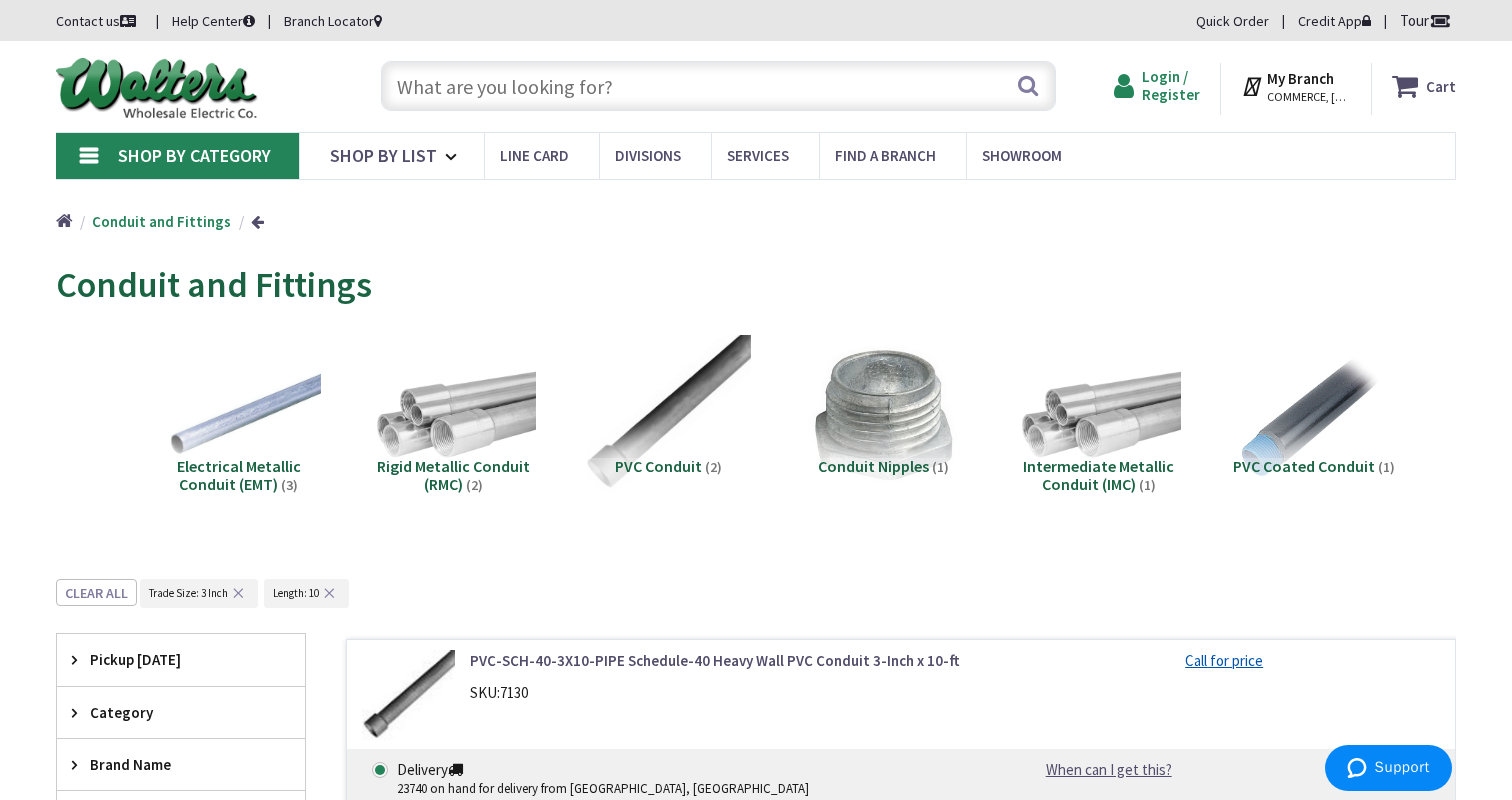 click on "Login / Register" at bounding box center (1171, 85) 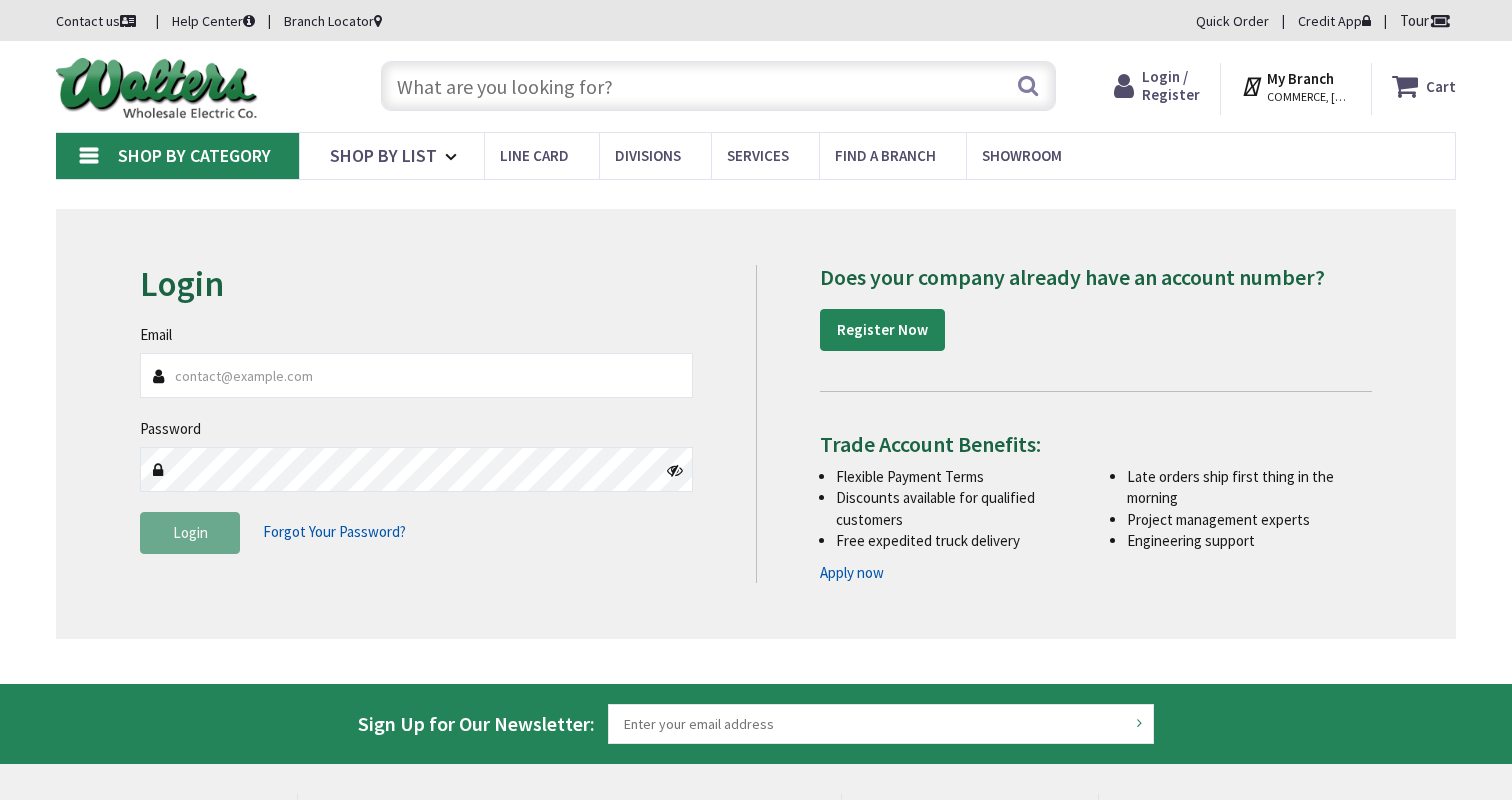 scroll, scrollTop: 0, scrollLeft: 0, axis: both 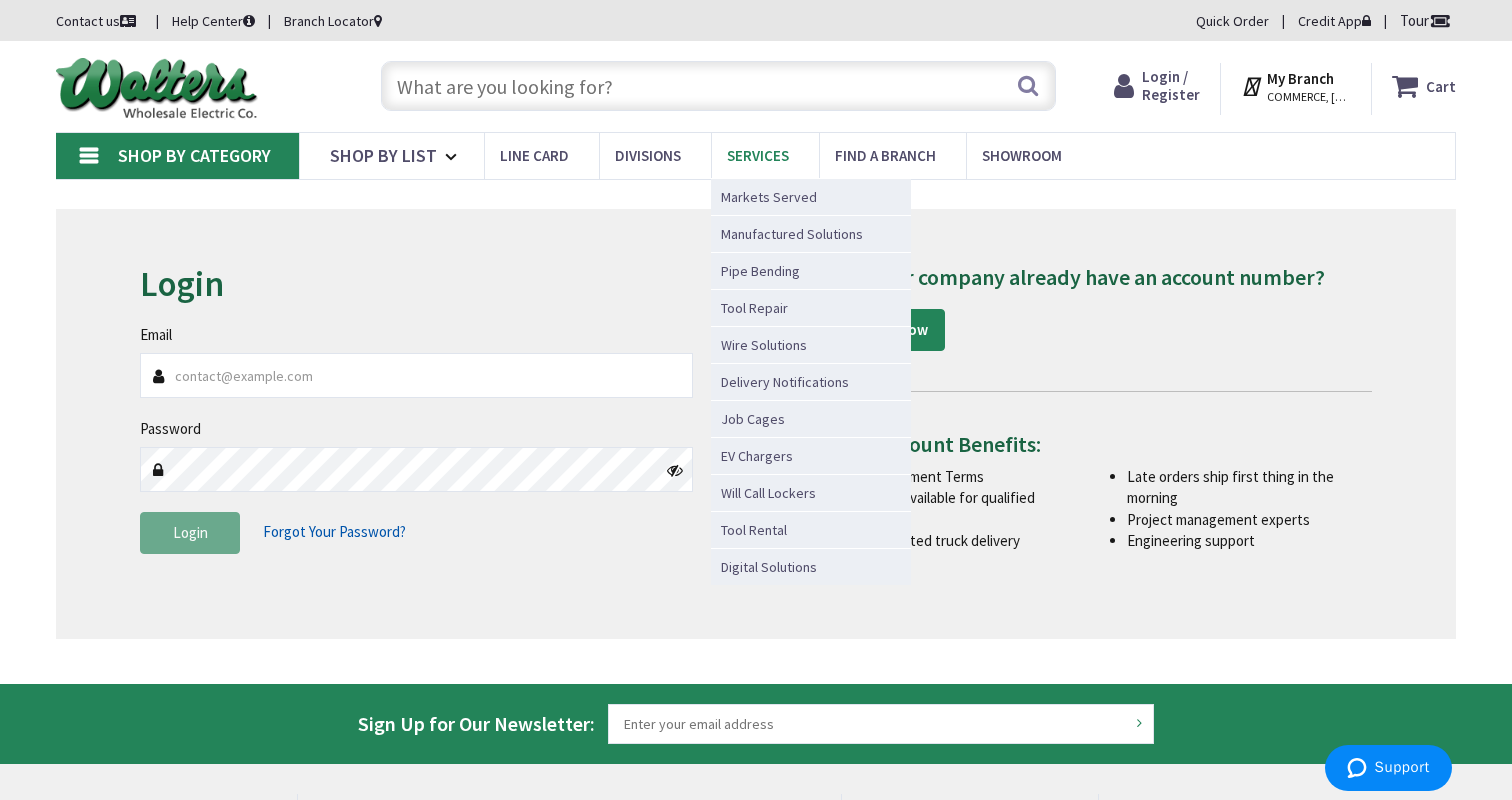 click on "Services" at bounding box center [758, 155] 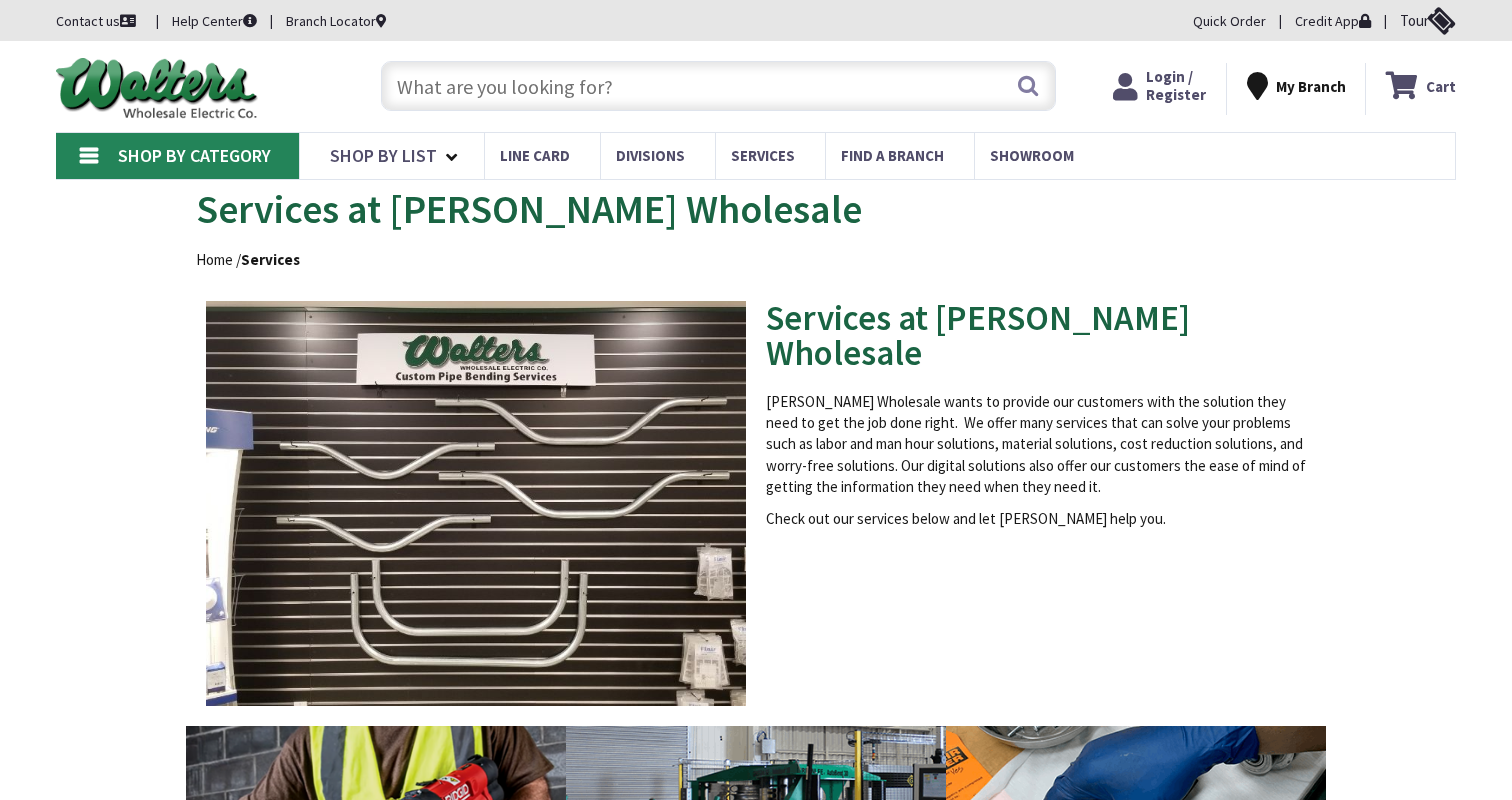 scroll, scrollTop: 0, scrollLeft: 0, axis: both 